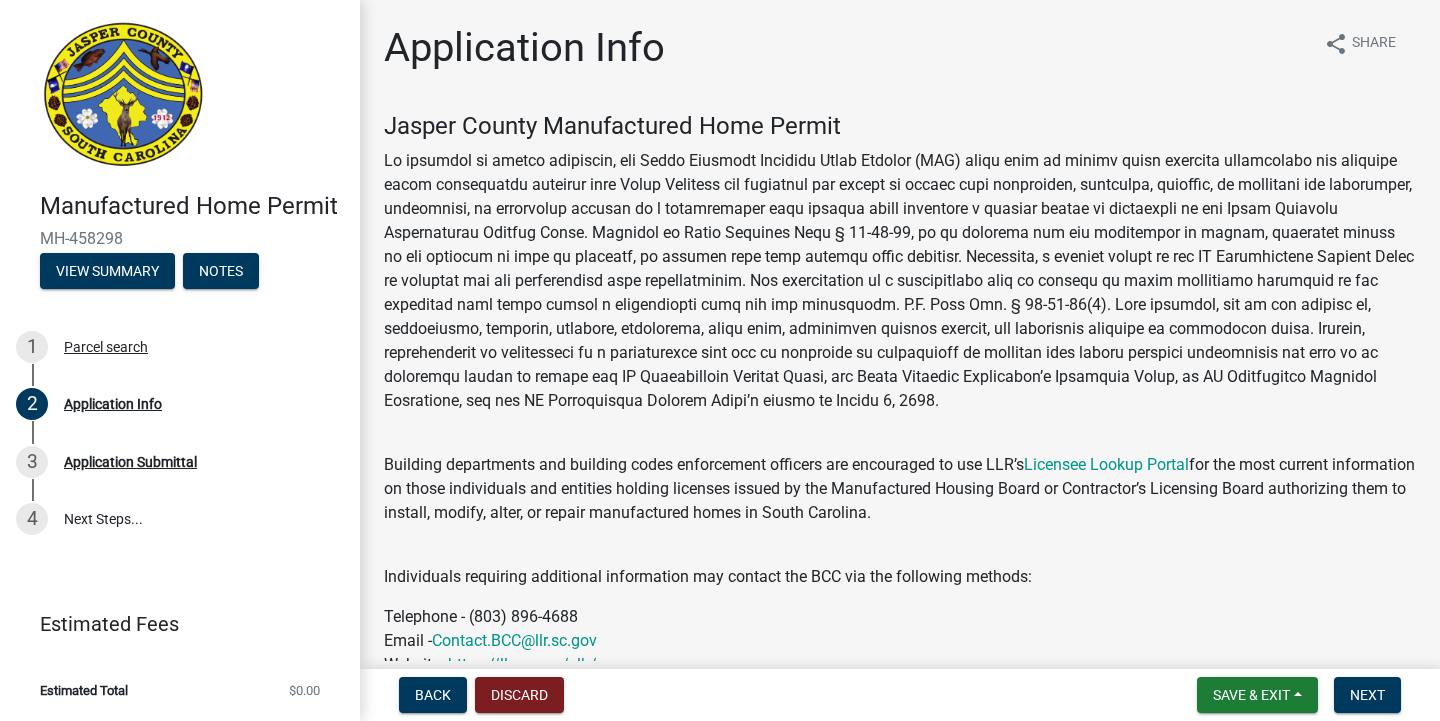 select on "00748aa1-56c2-4786-b7ff-9b3cb1d8d455" 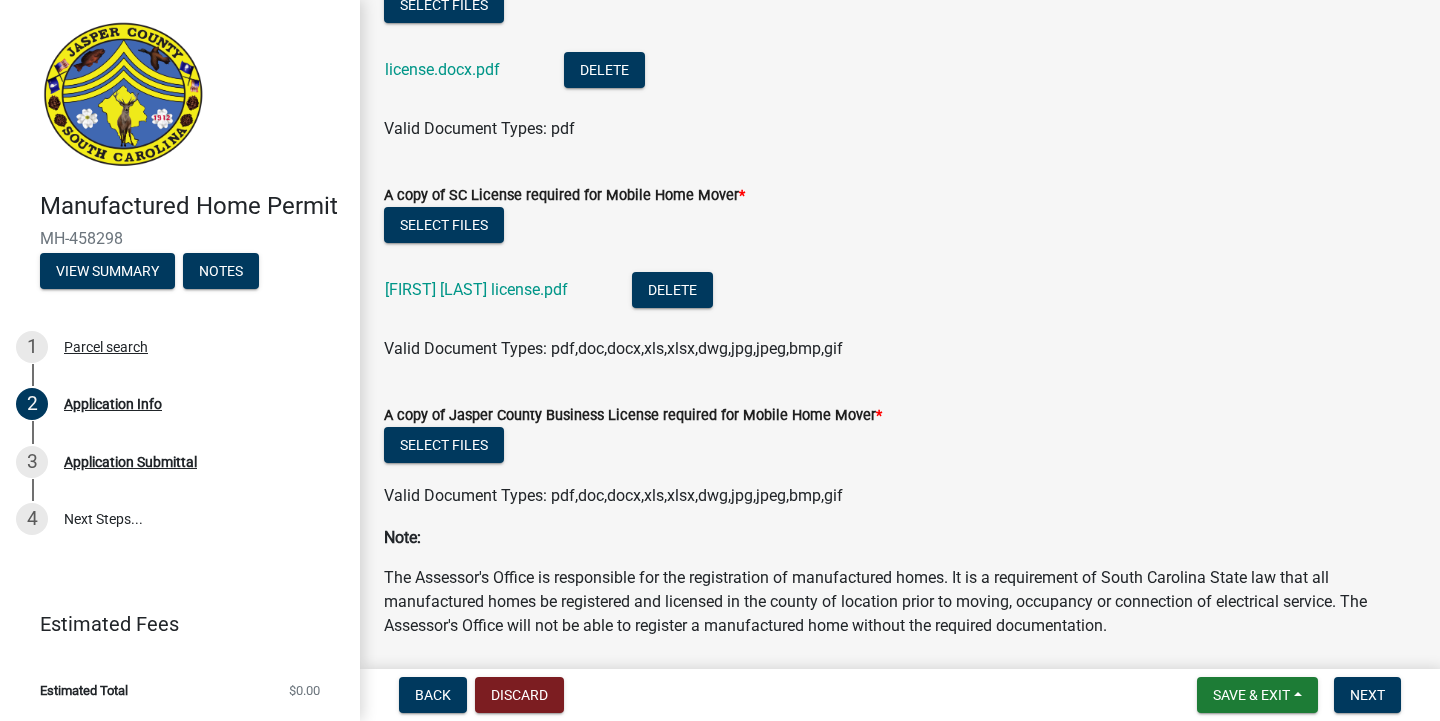 scroll, scrollTop: 6407, scrollLeft: 0, axis: vertical 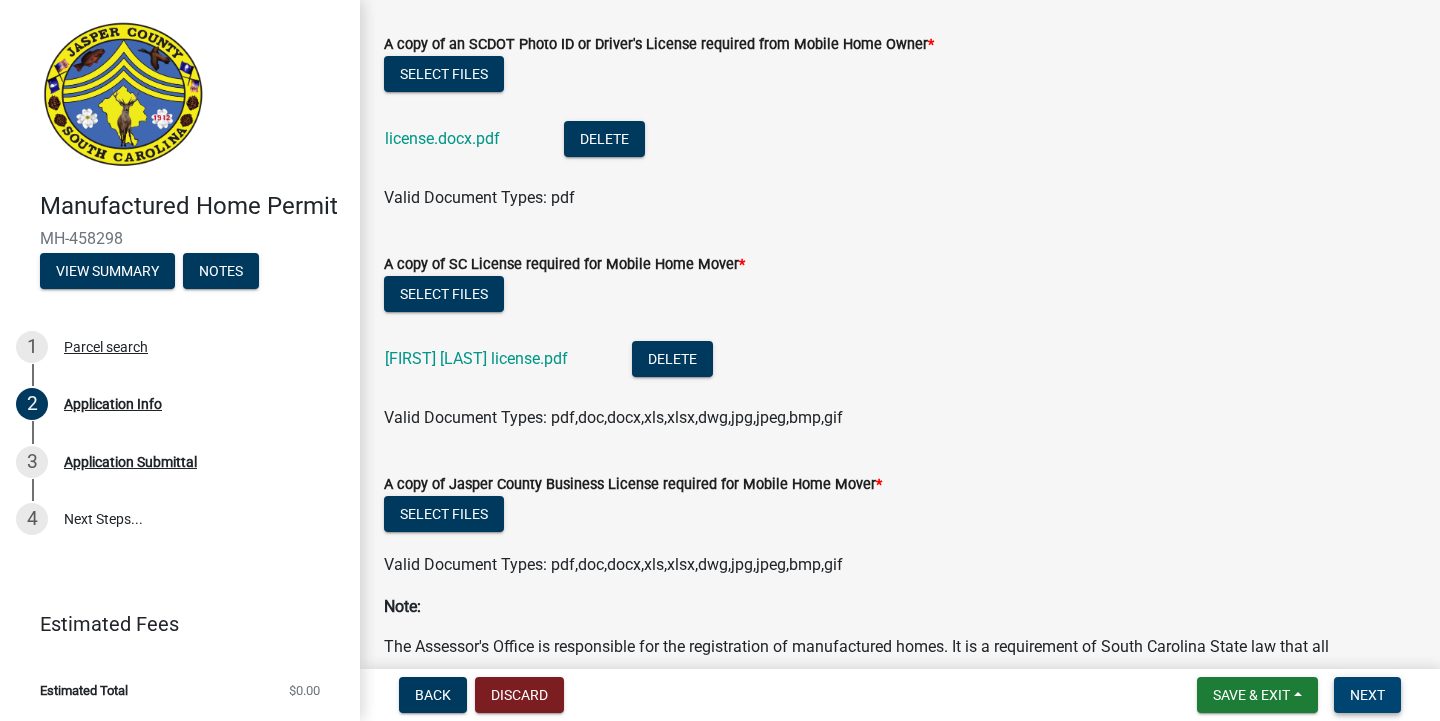 click on "Next" at bounding box center (1367, 695) 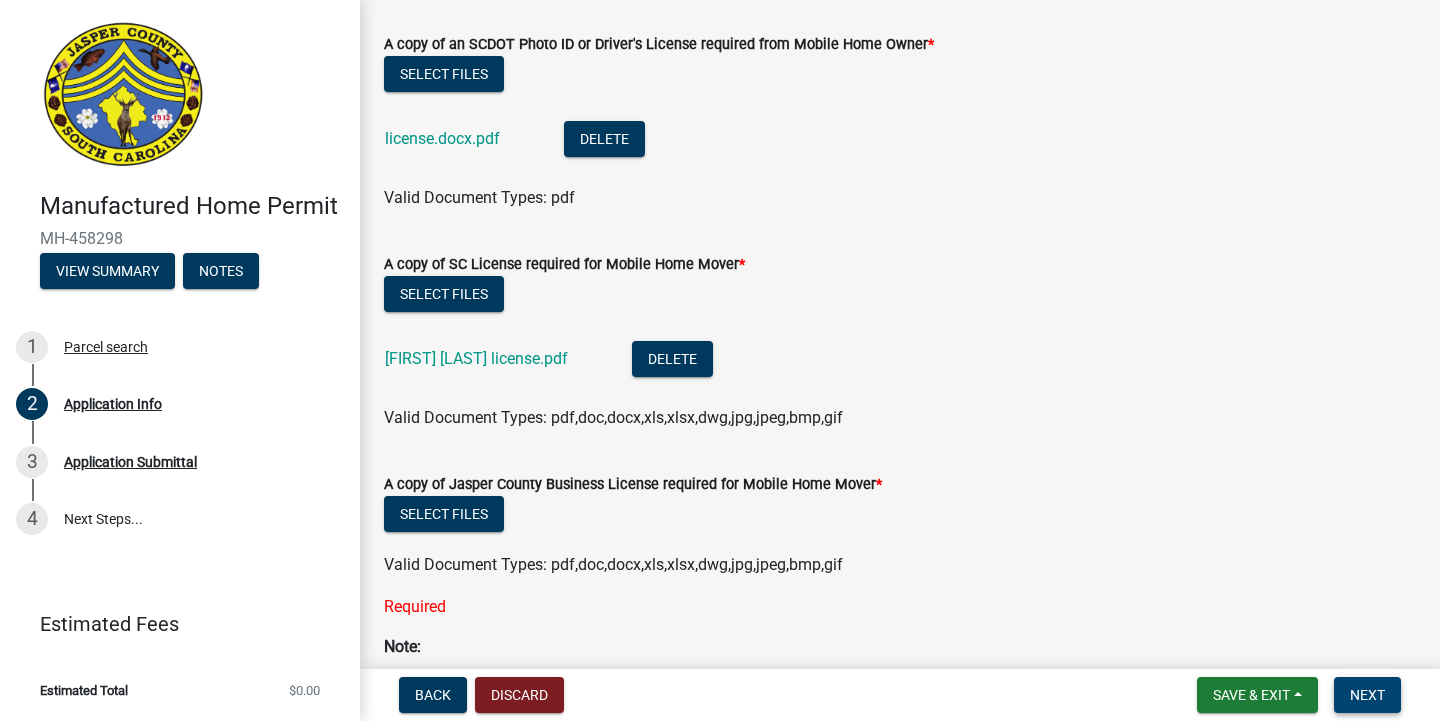 scroll, scrollTop: 6658, scrollLeft: 0, axis: vertical 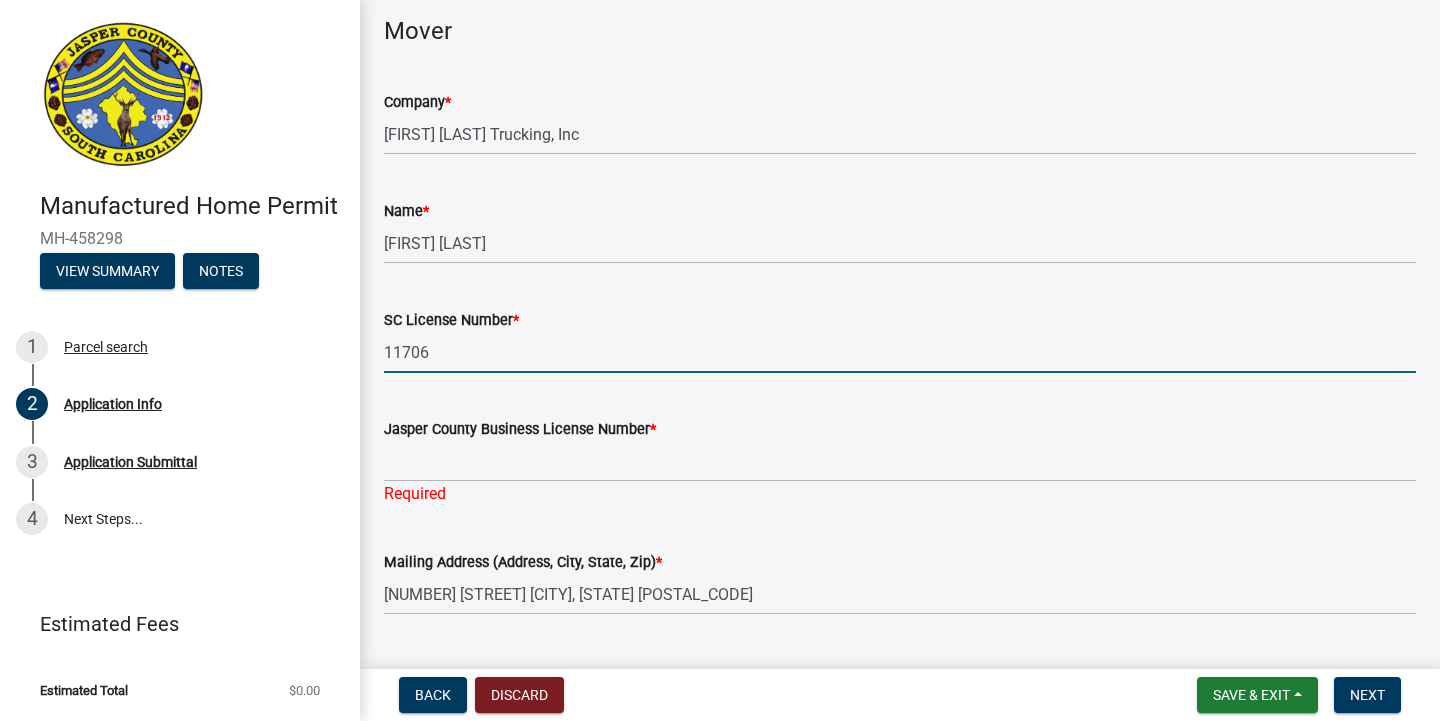 click on "11706" at bounding box center (900, 352) 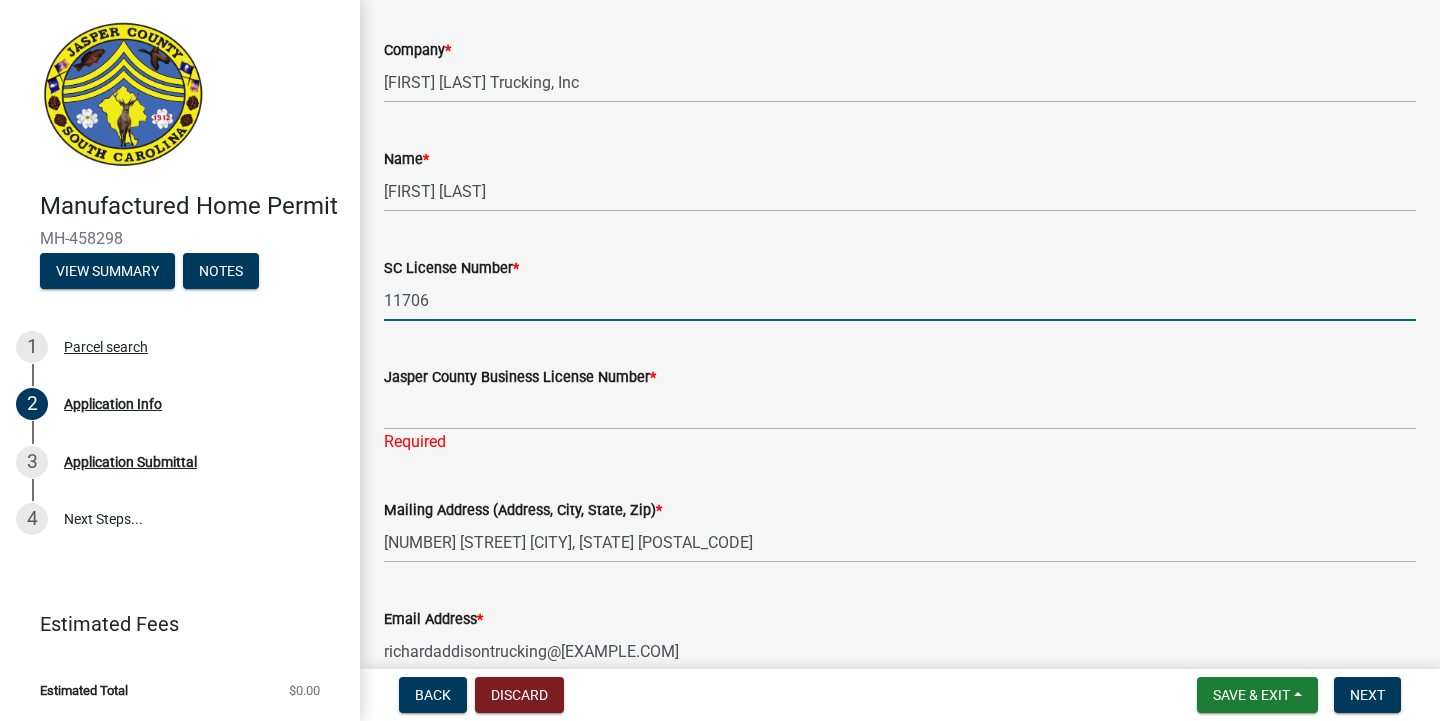 scroll, scrollTop: 4799, scrollLeft: 0, axis: vertical 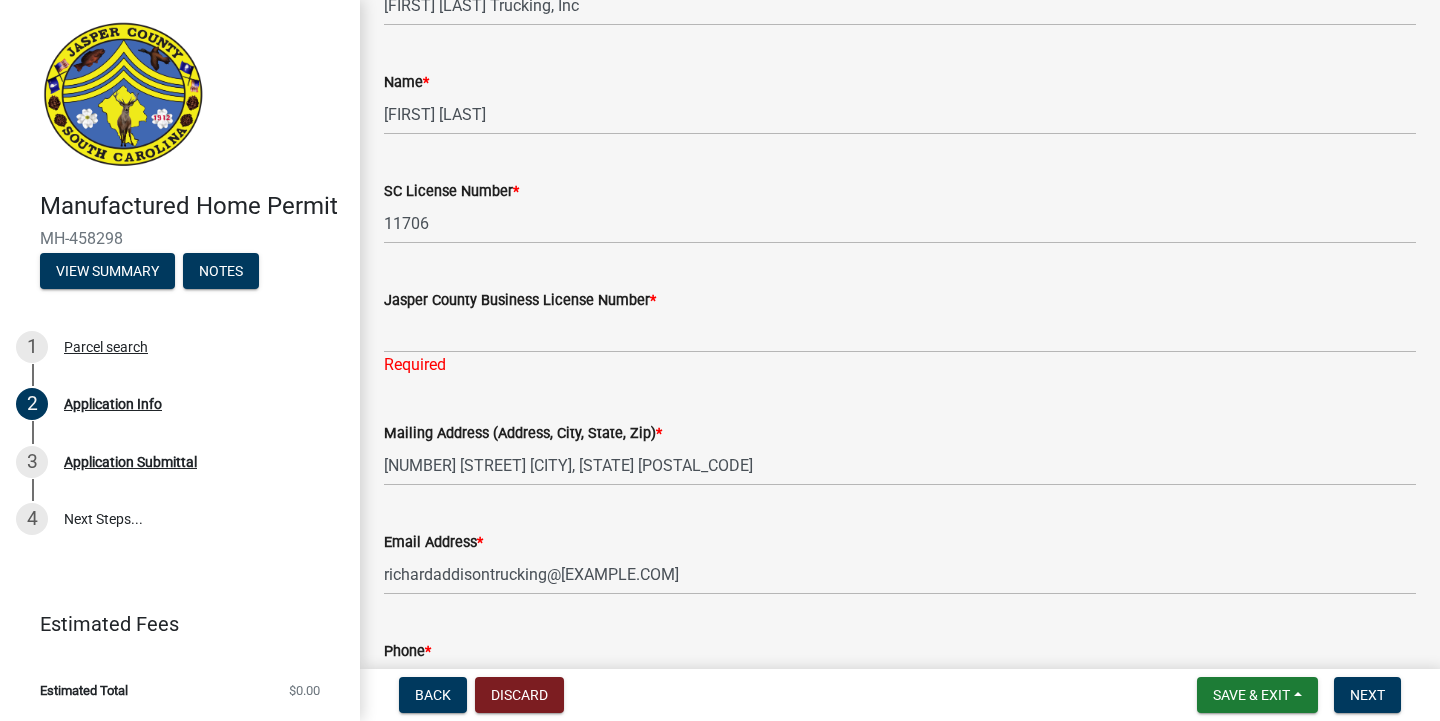 click on "Required" 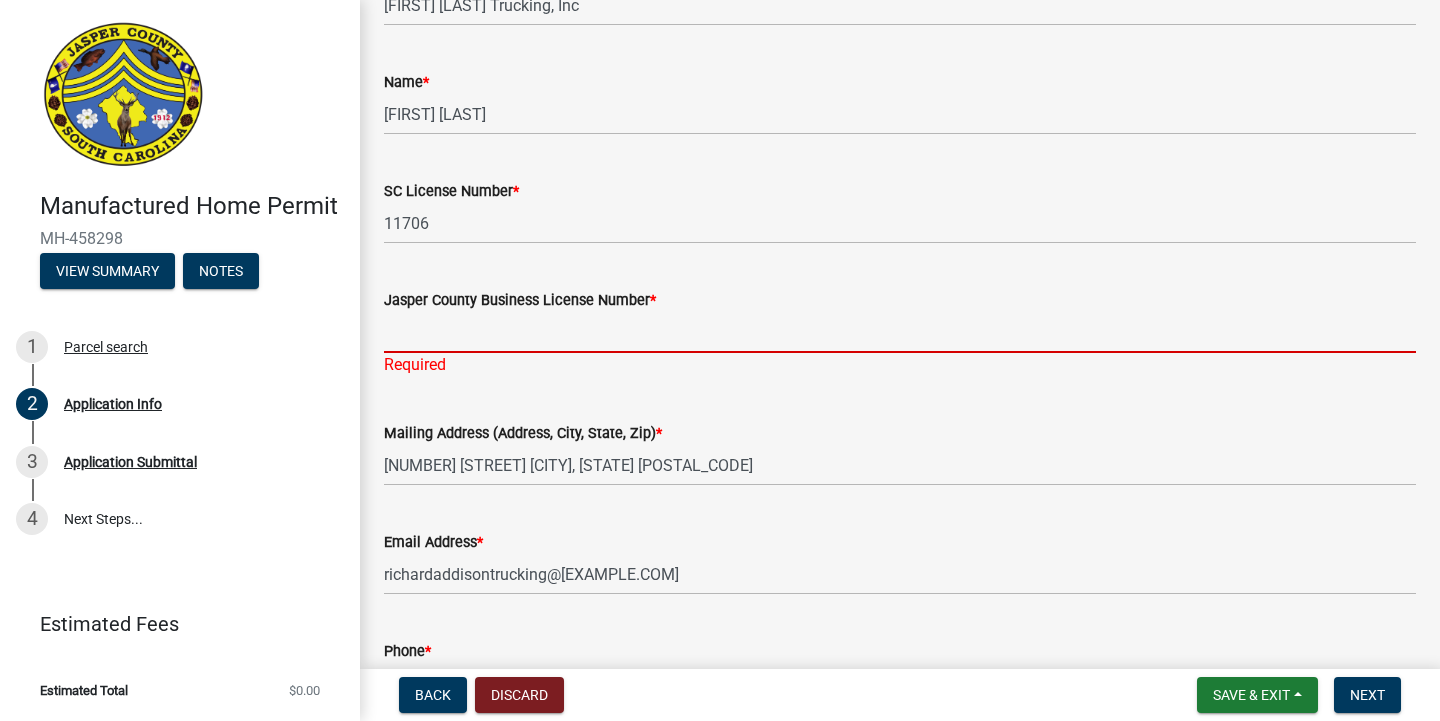 click on "Jasper County Business License Number  *" at bounding box center [900, 332] 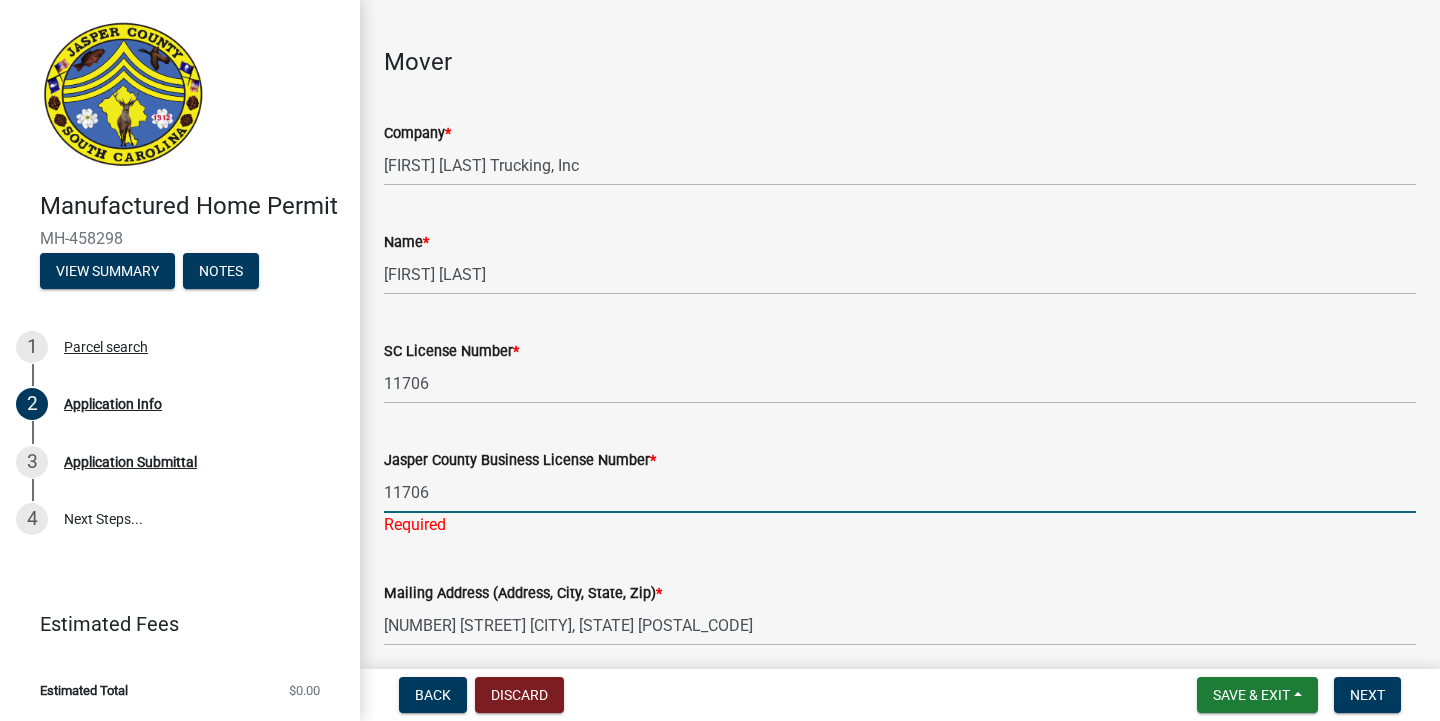 scroll, scrollTop: 4628, scrollLeft: 0, axis: vertical 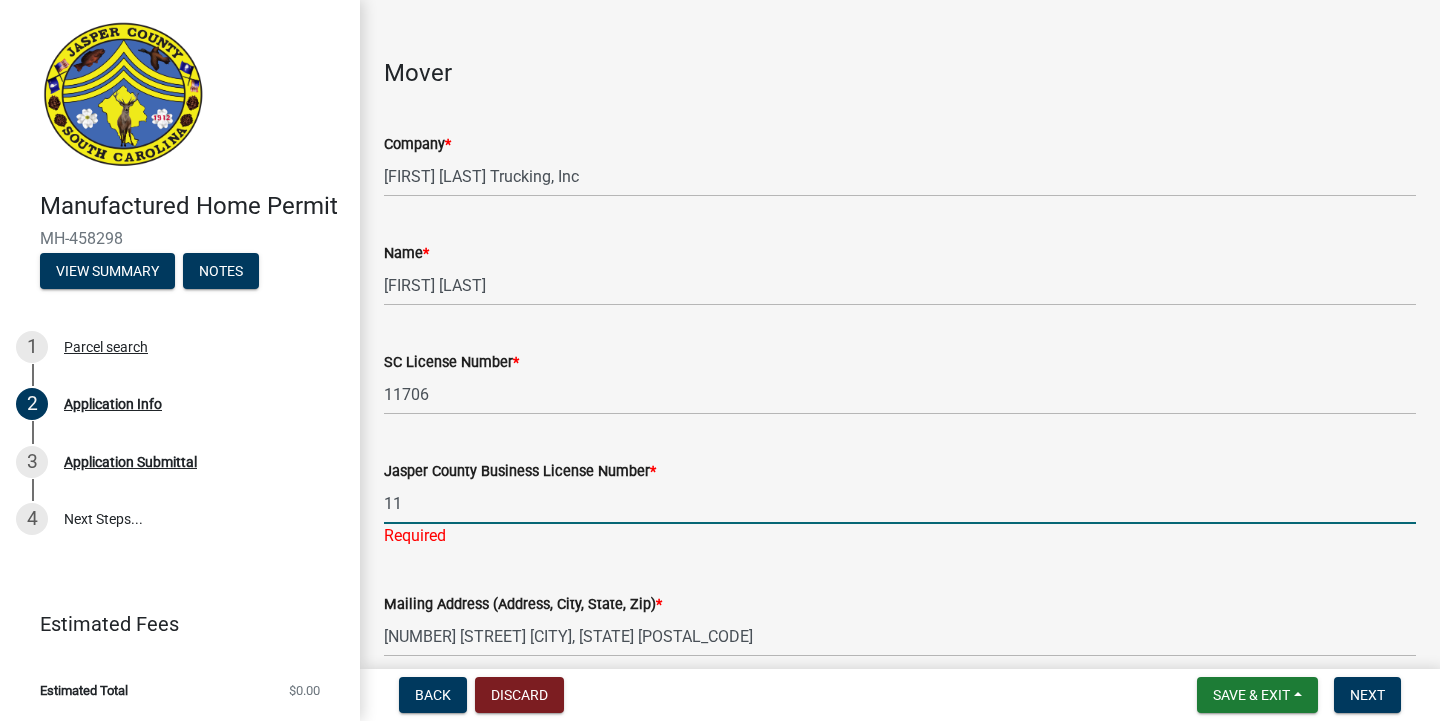 type on "1" 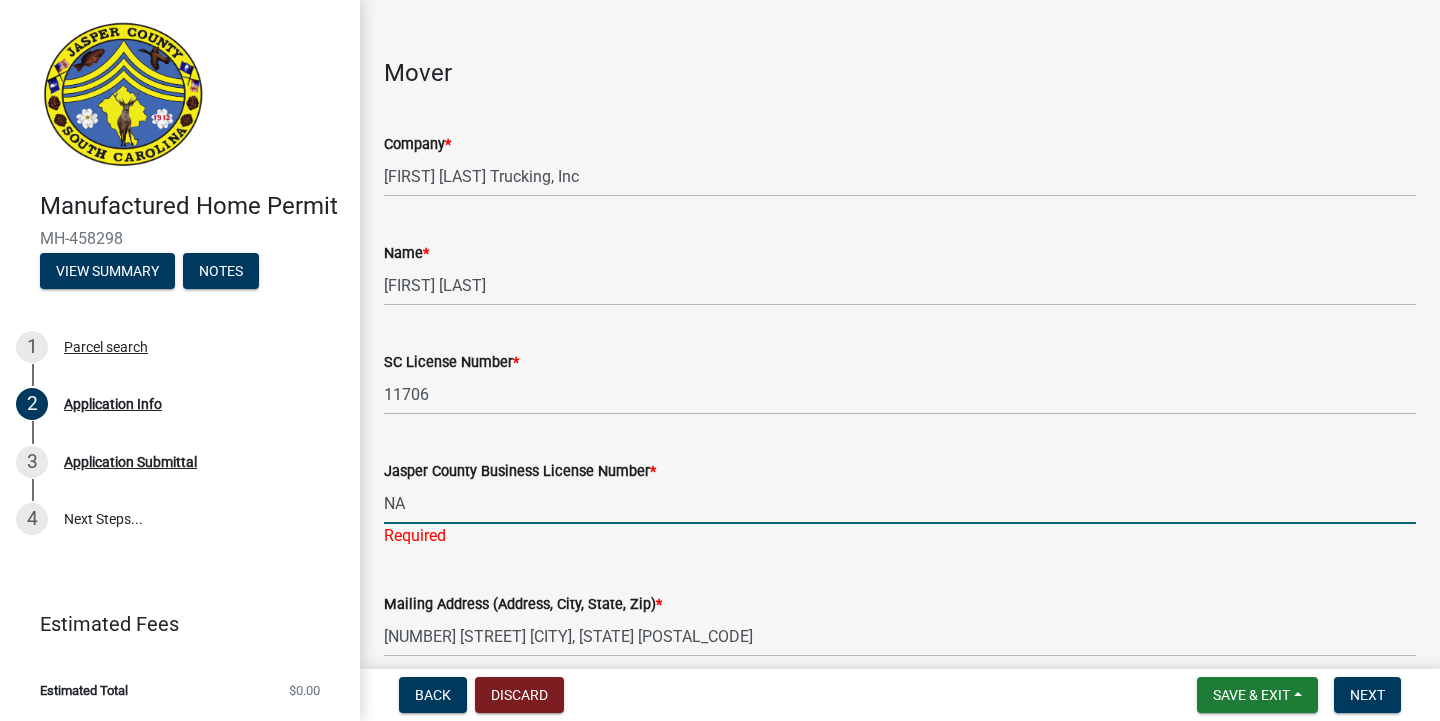 type on "N" 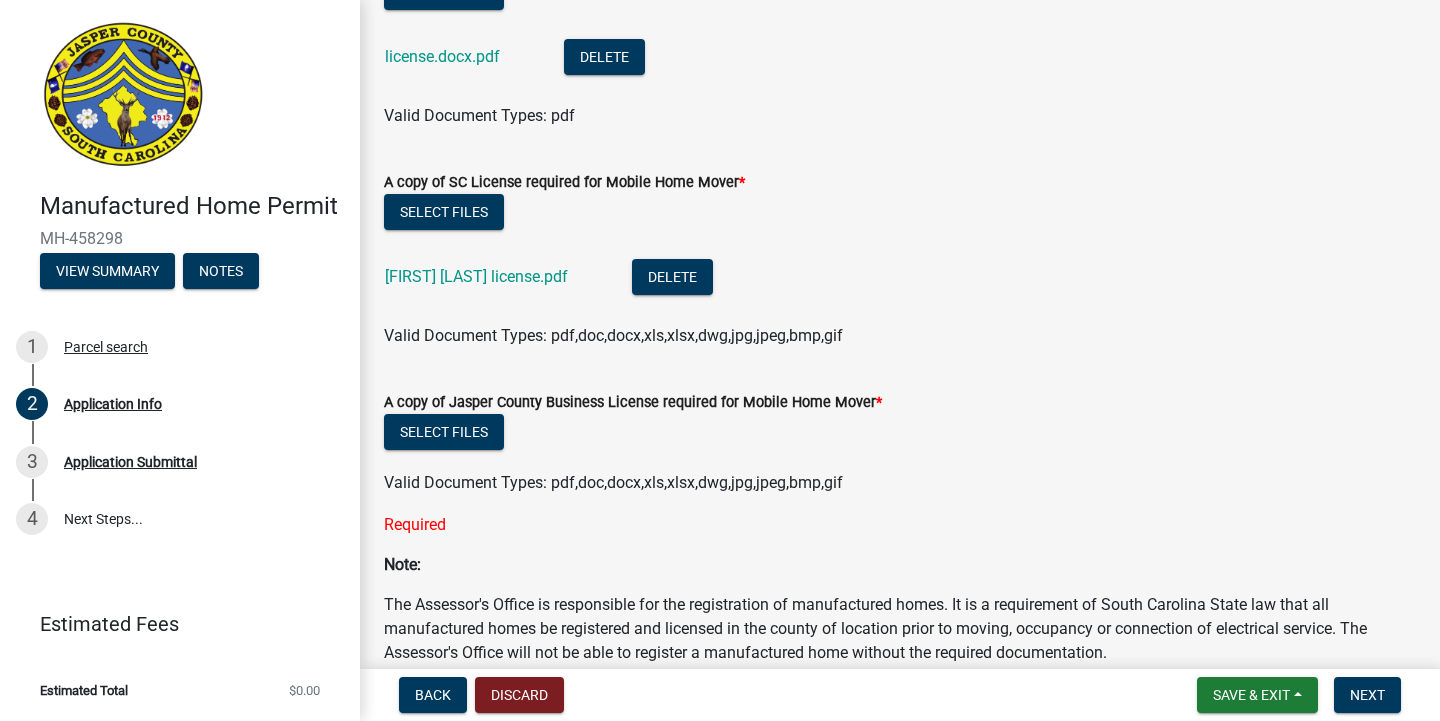 scroll, scrollTop: 6658, scrollLeft: 0, axis: vertical 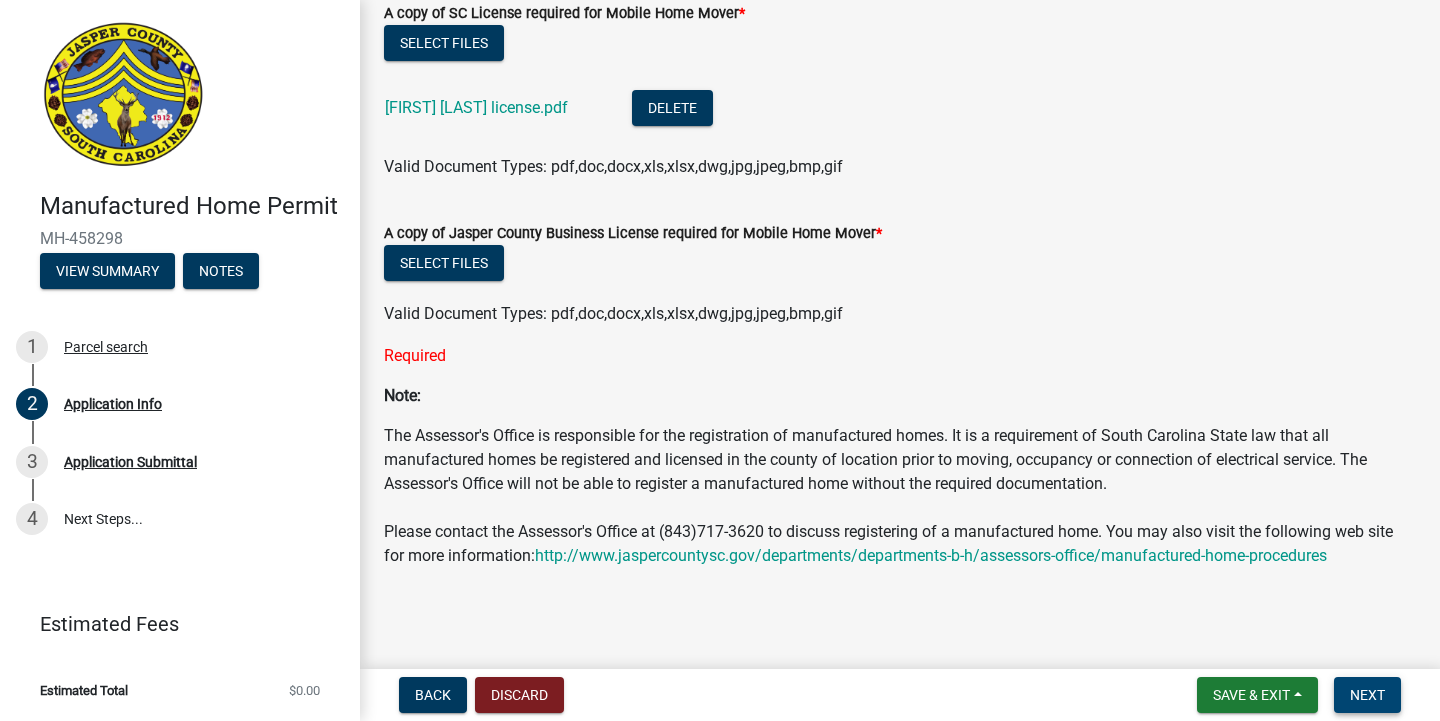 type on "Will send once I have it" 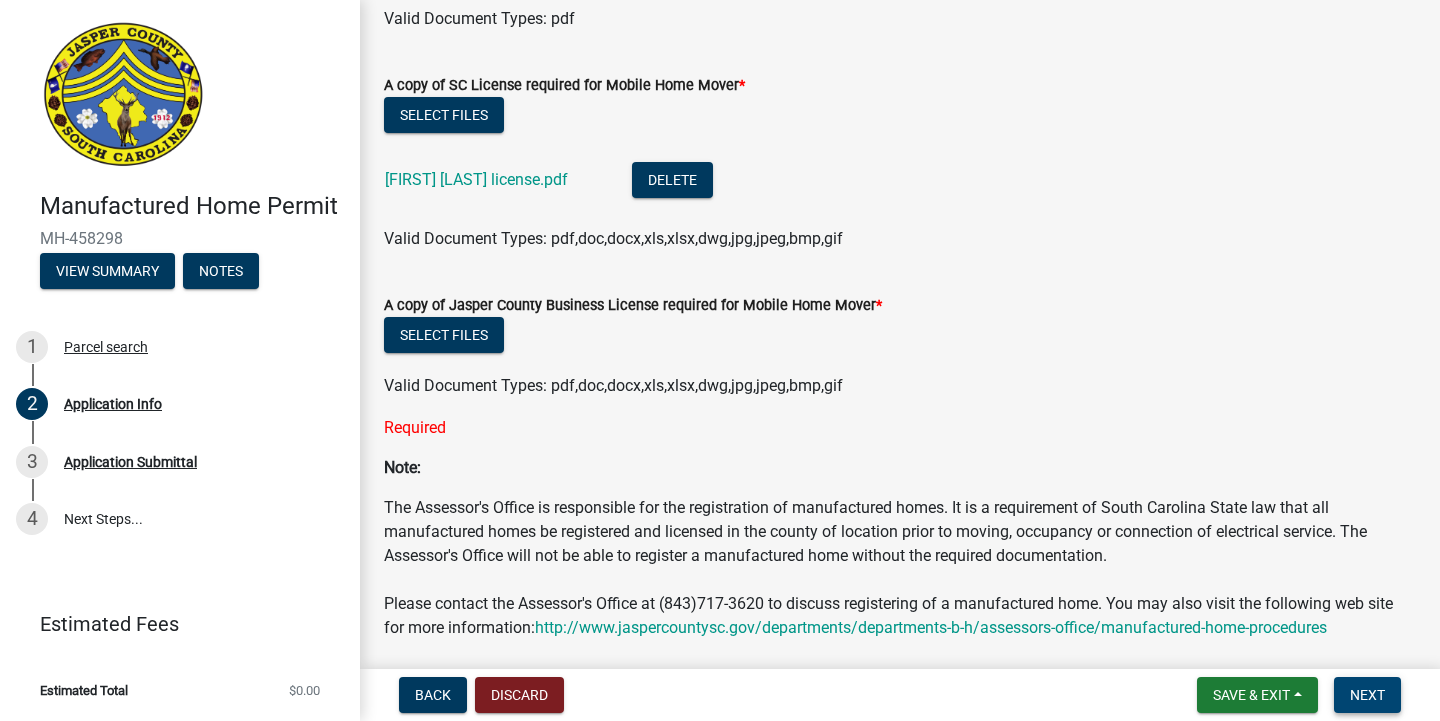 scroll, scrollTop: 6537, scrollLeft: 0, axis: vertical 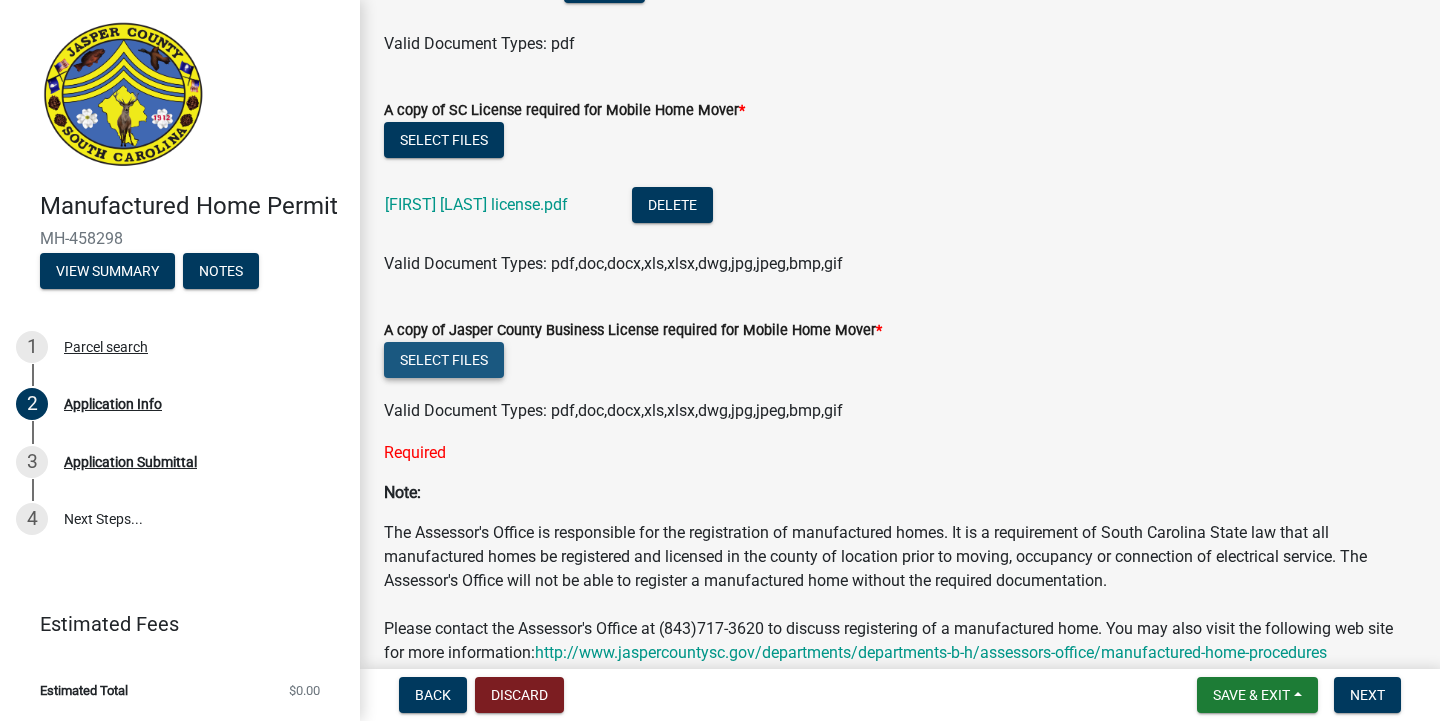 click on "Select files" 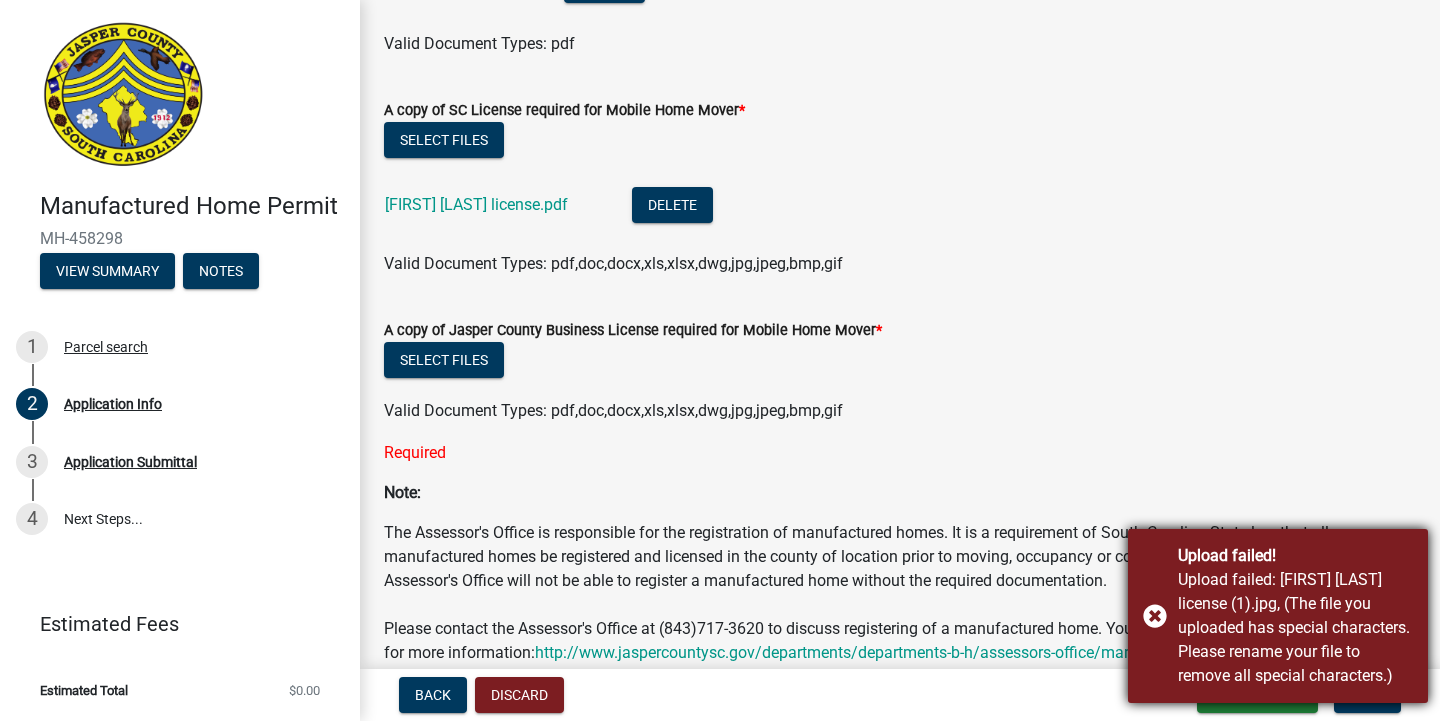 click on "Upload failed!   Upload failed: Richard Addison license (1).jpg, (The file you uploaded has special characters. Please rename your file to remove all special characters.)" at bounding box center (1278, 616) 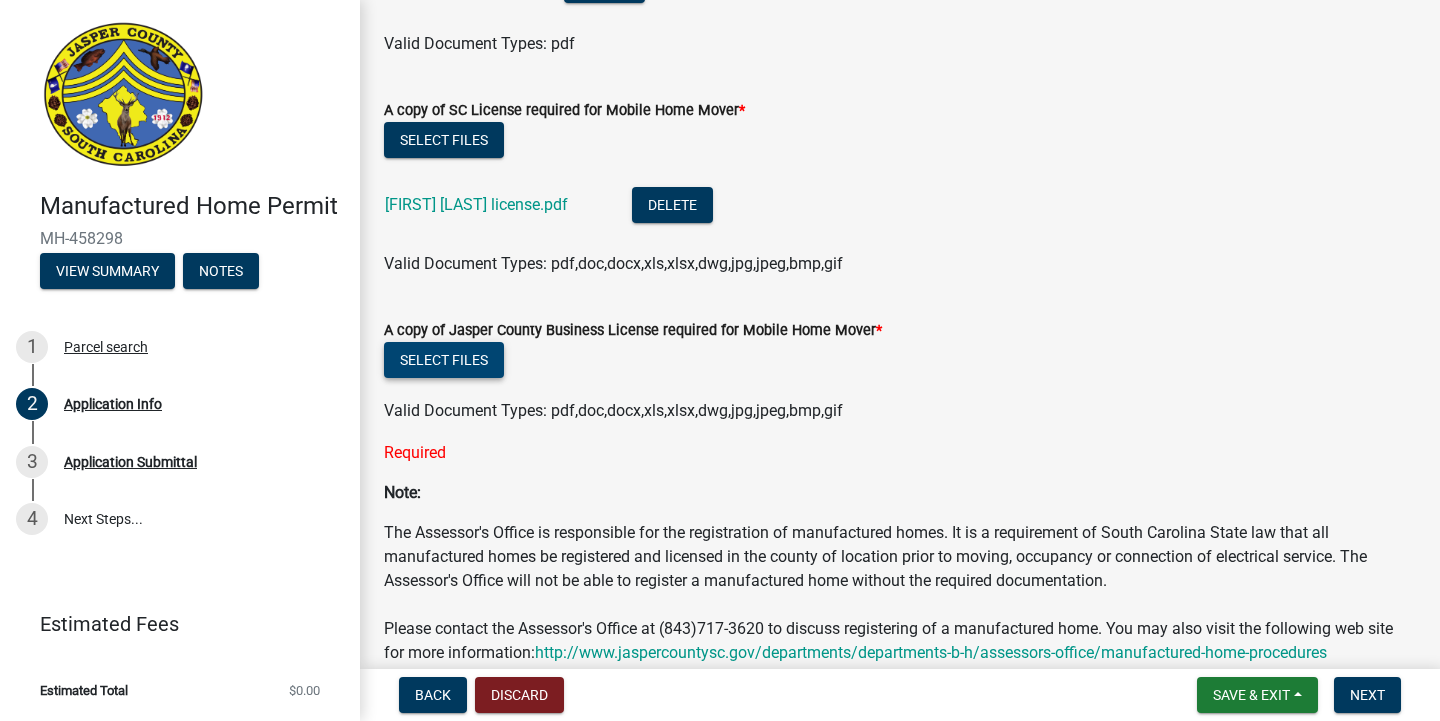 click on "Select files" 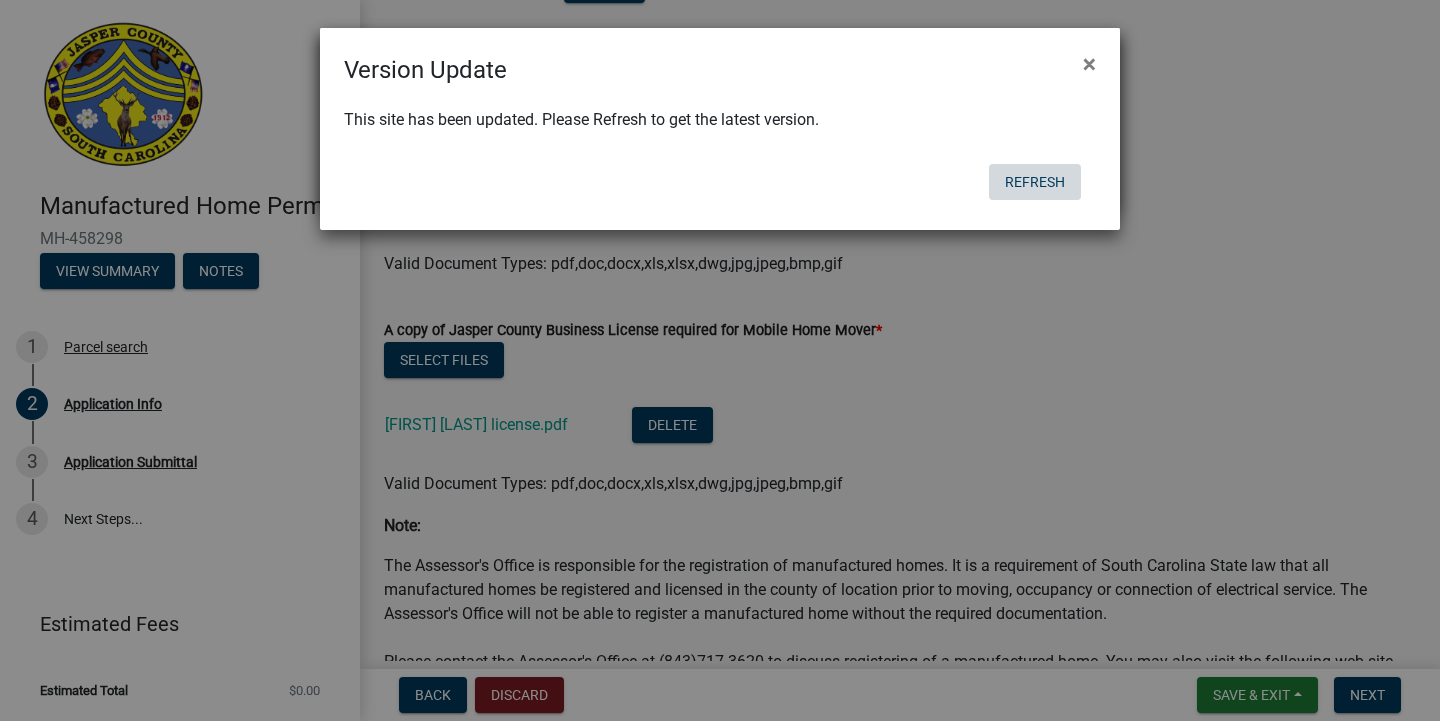 click on "Refresh" 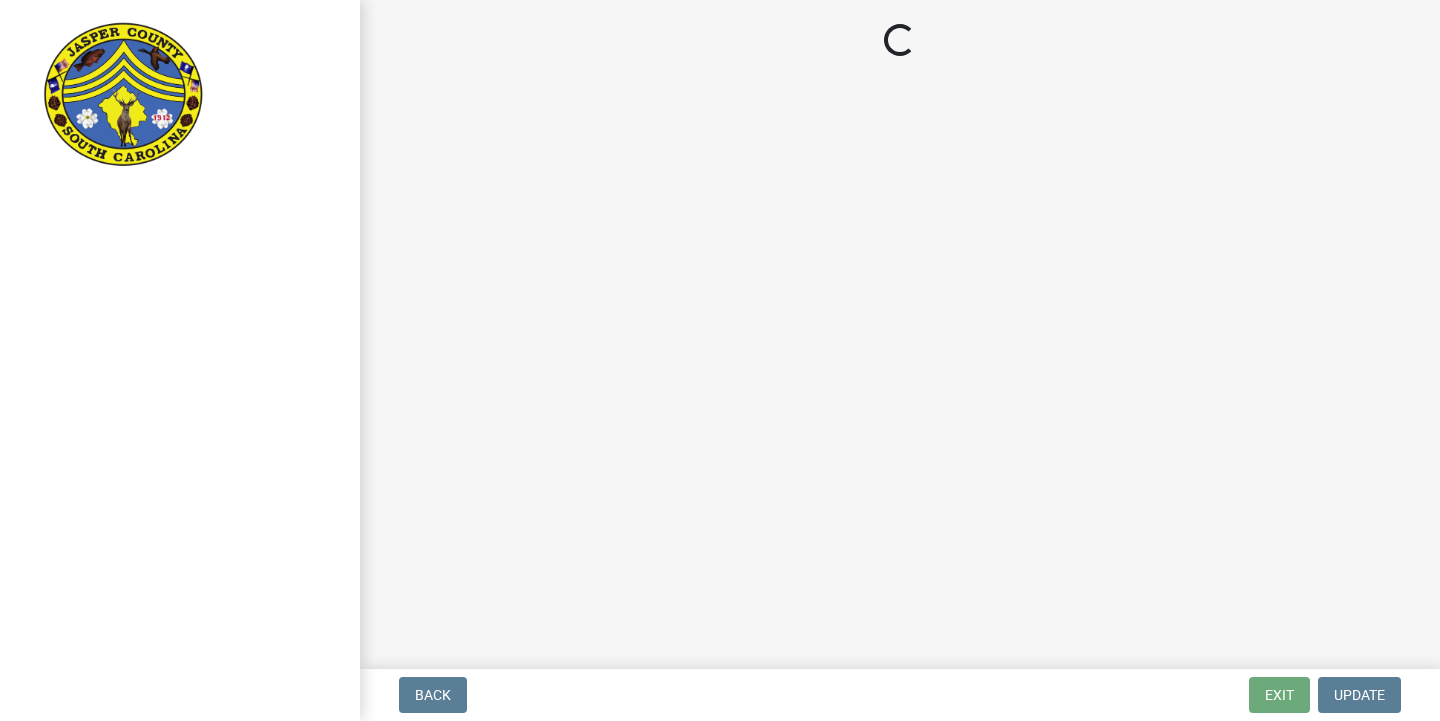 scroll, scrollTop: 0, scrollLeft: 0, axis: both 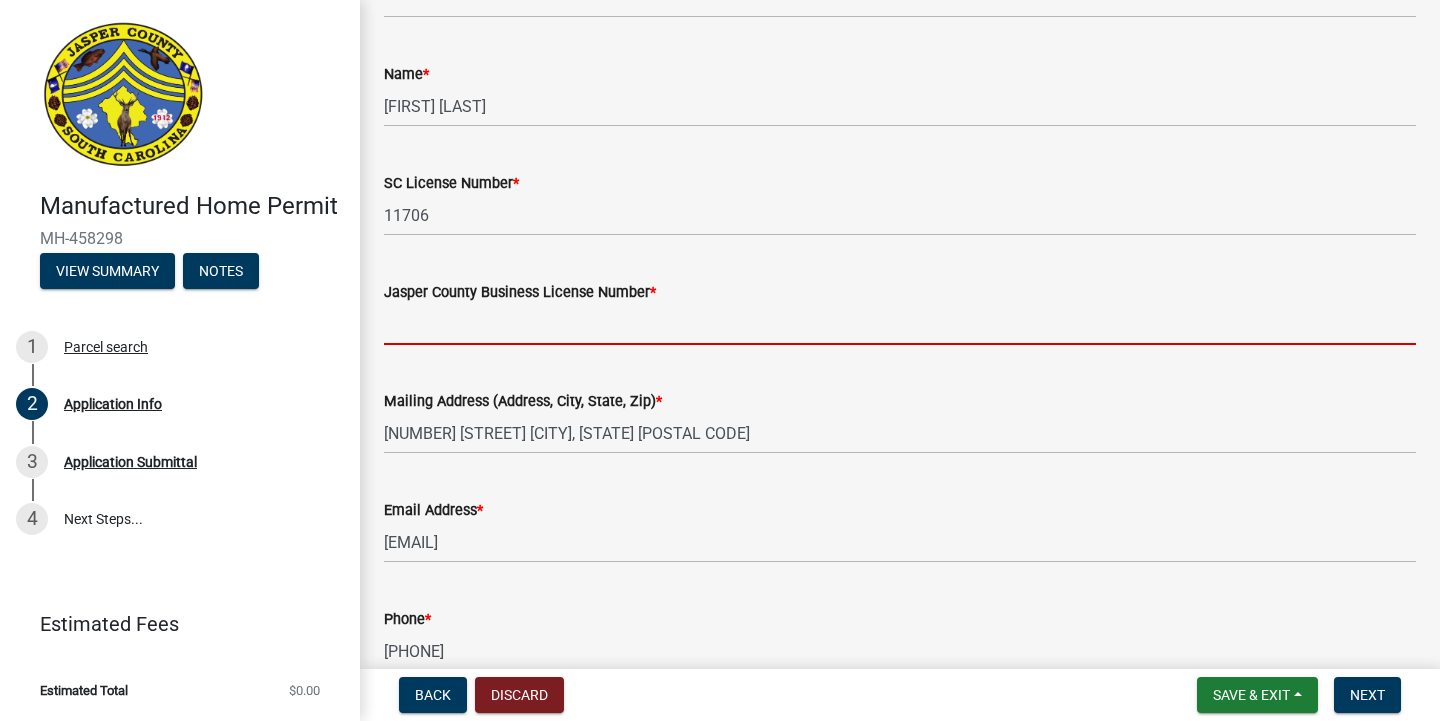 click on "Jasper County Business License Number  *" at bounding box center [900, 324] 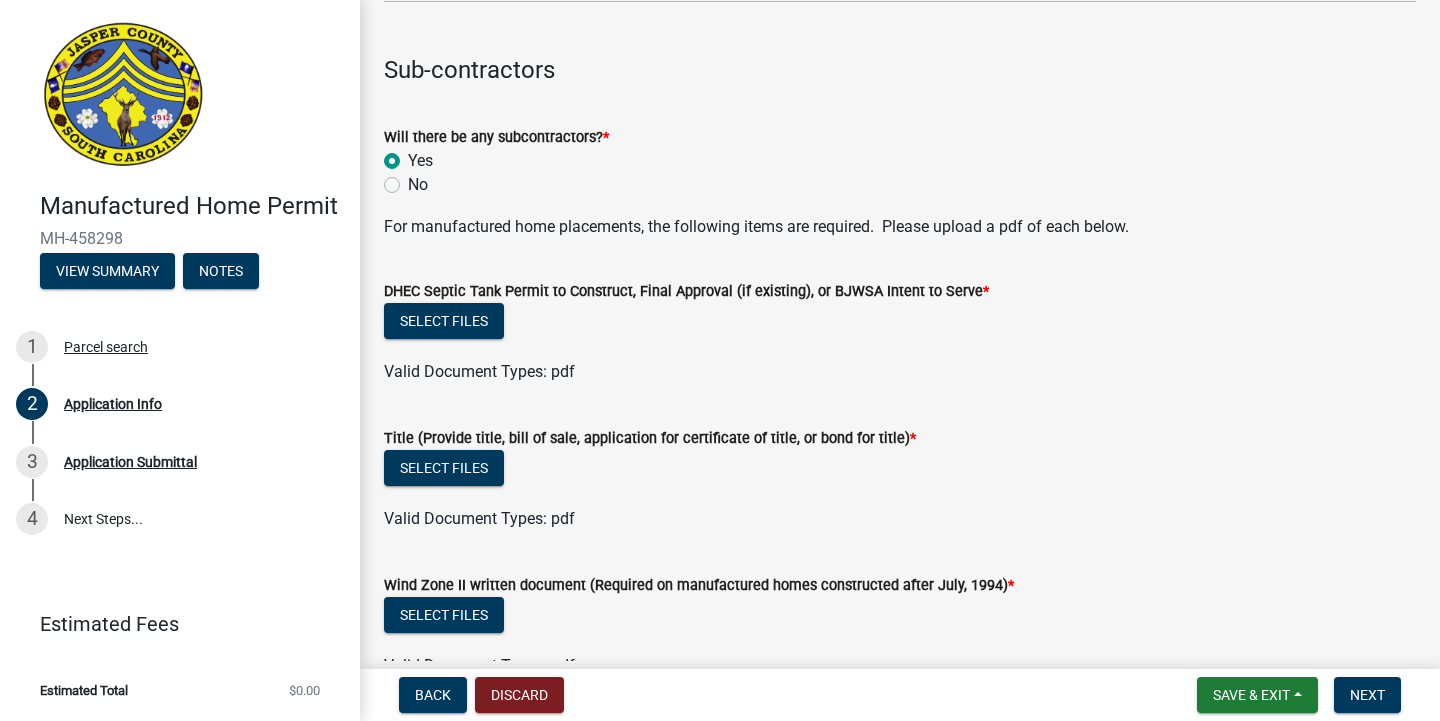 scroll, scrollTop: 5510, scrollLeft: 0, axis: vertical 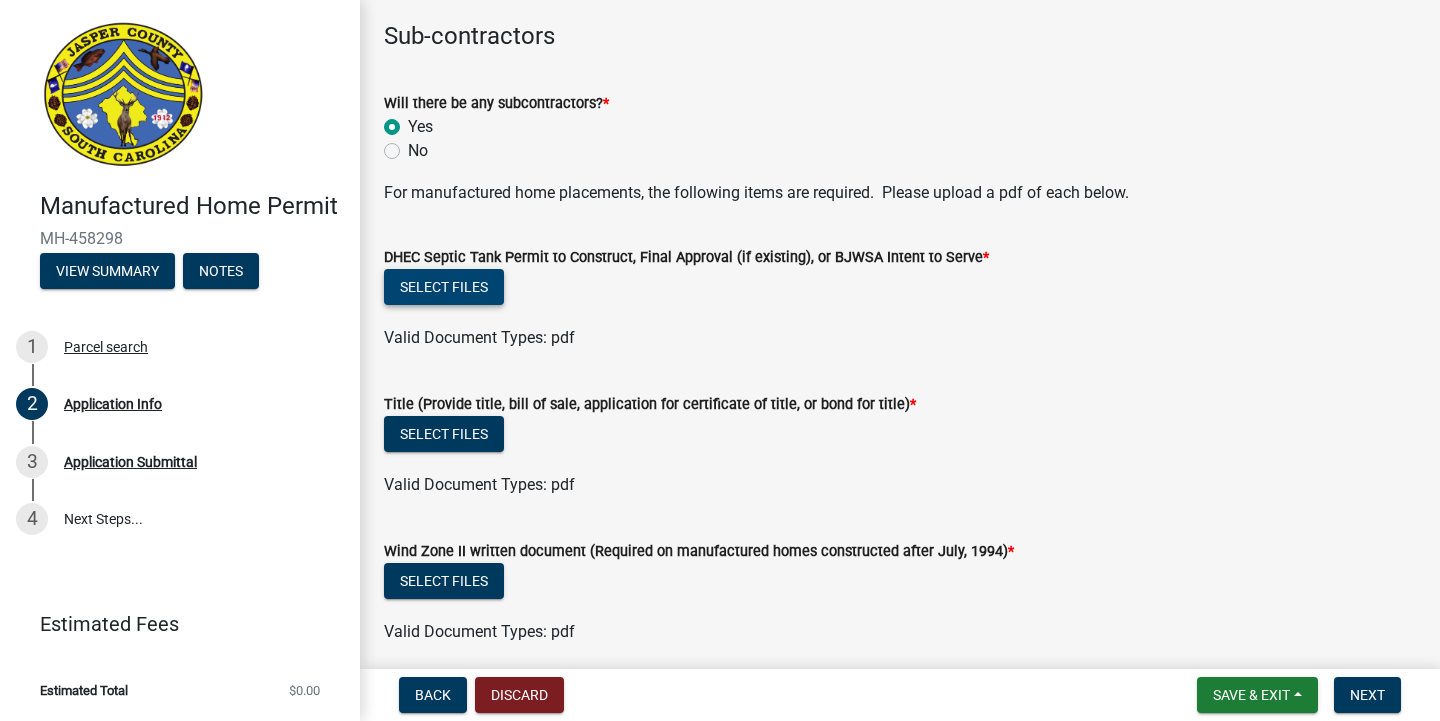 click on "Select files" 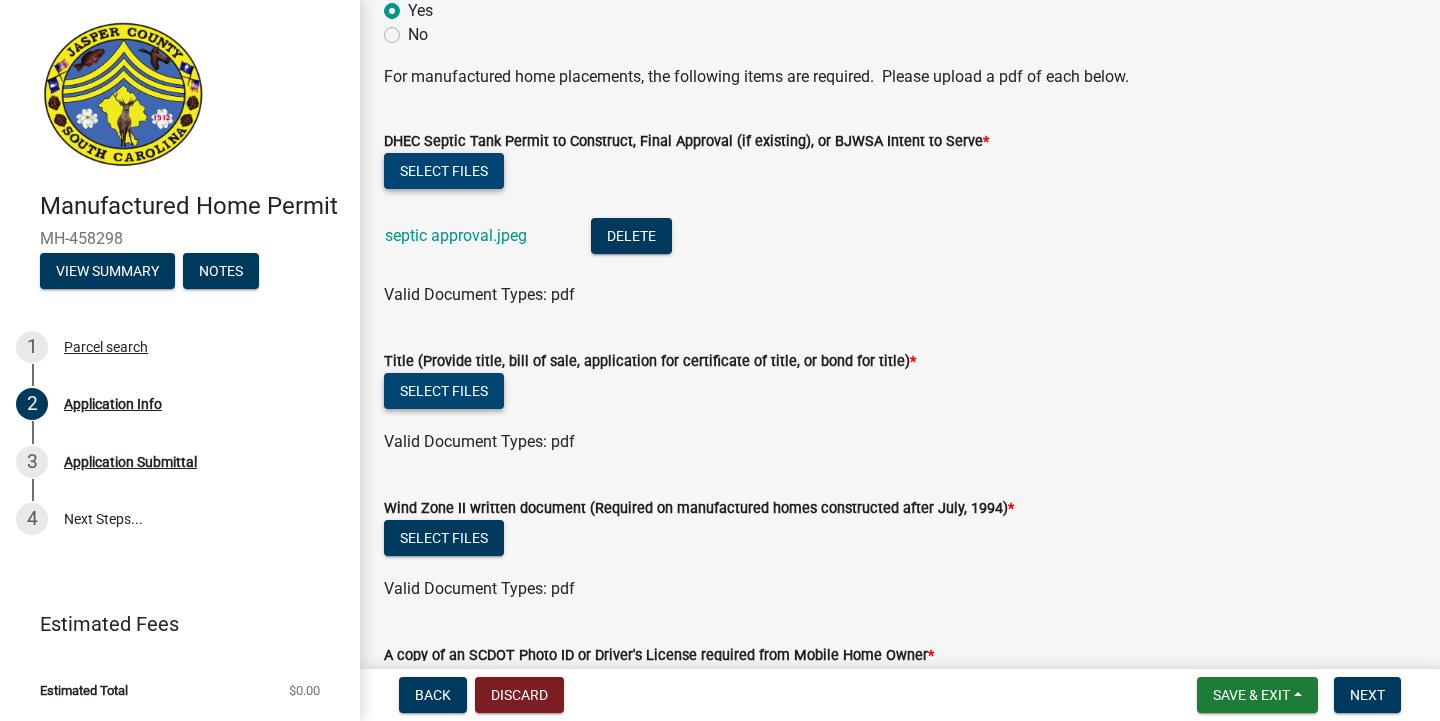 scroll, scrollTop: 5630, scrollLeft: 0, axis: vertical 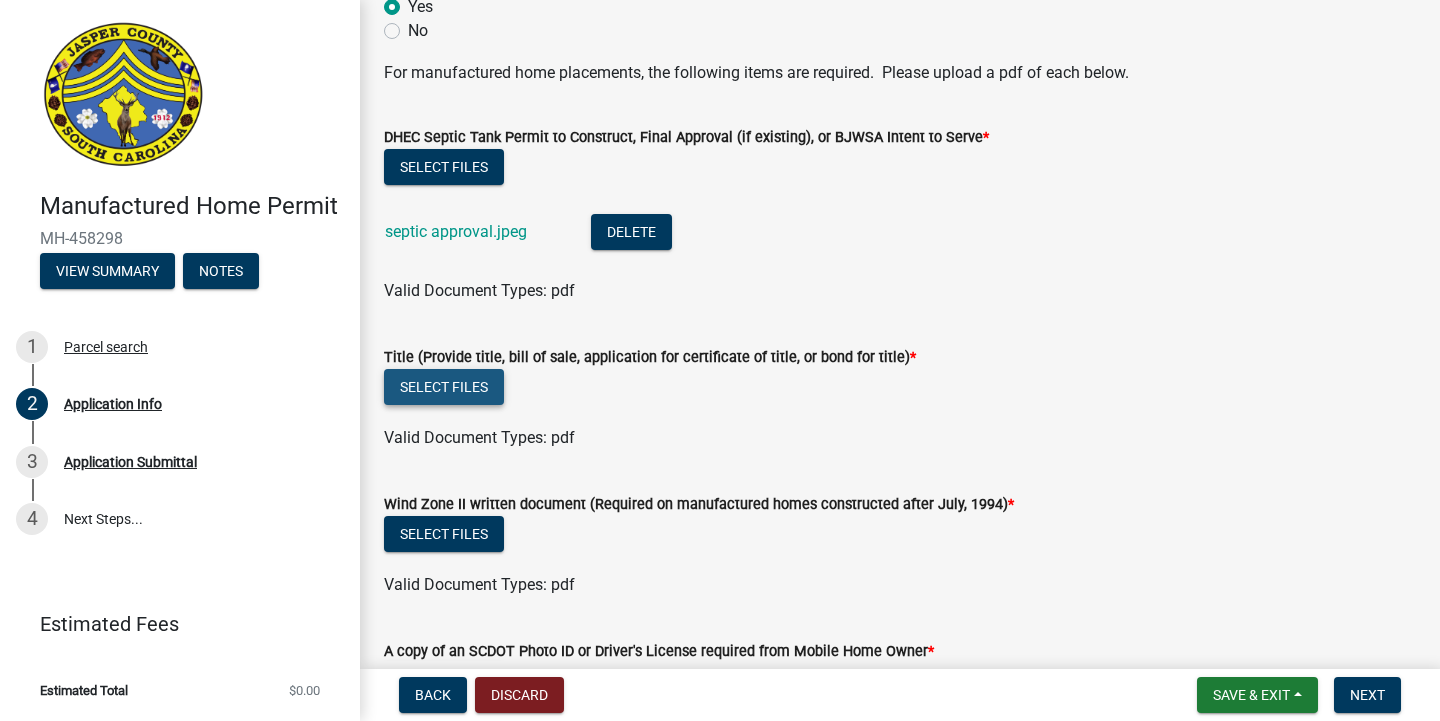click on "Select files" 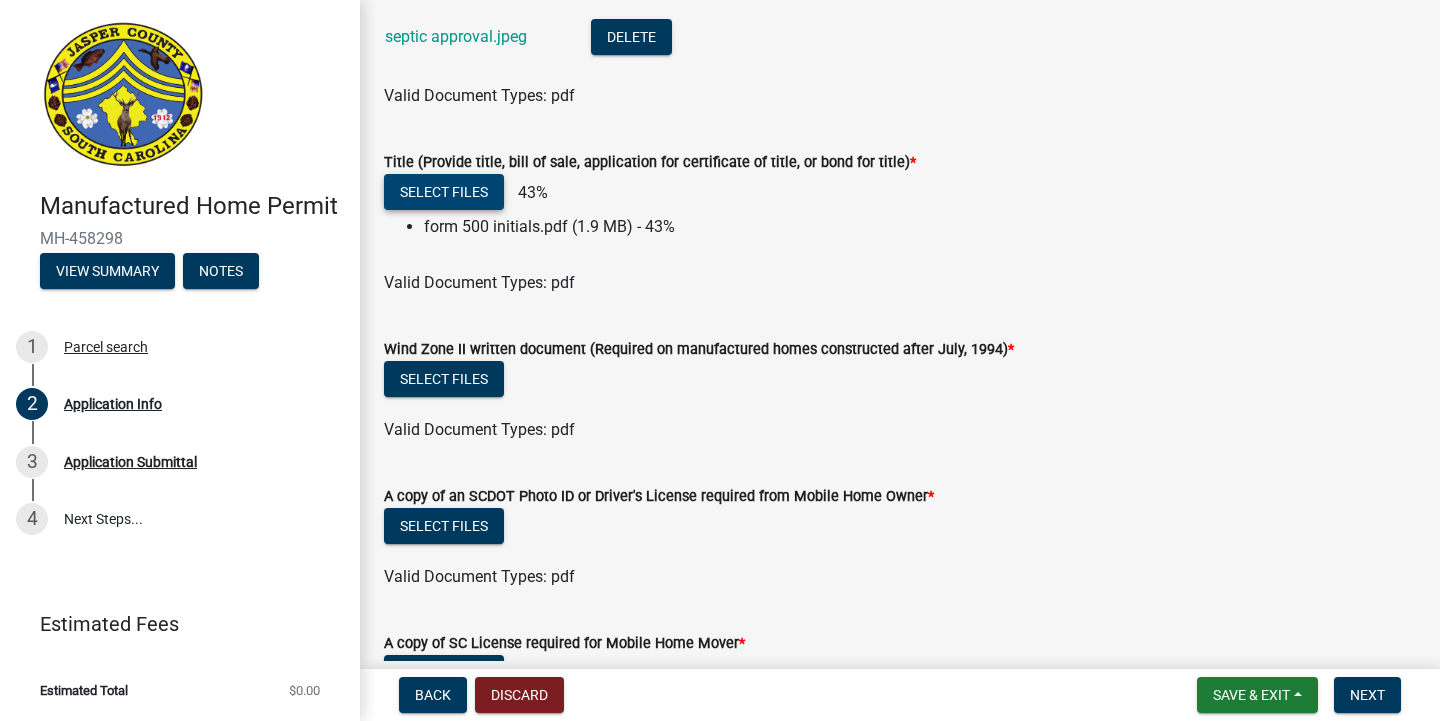scroll, scrollTop: 5869, scrollLeft: 0, axis: vertical 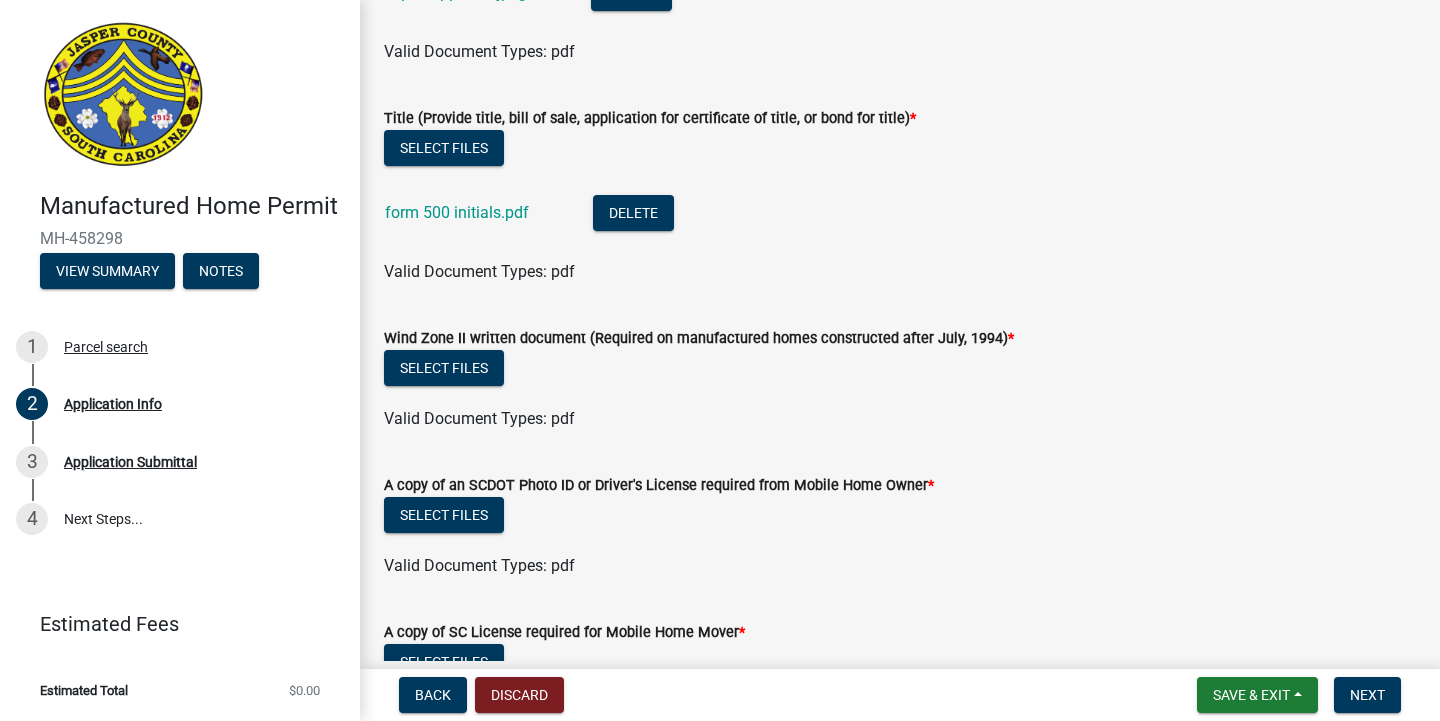 click on "Wind Zone II written document (Required on manufactured homes constructed after July, 1994)  *" 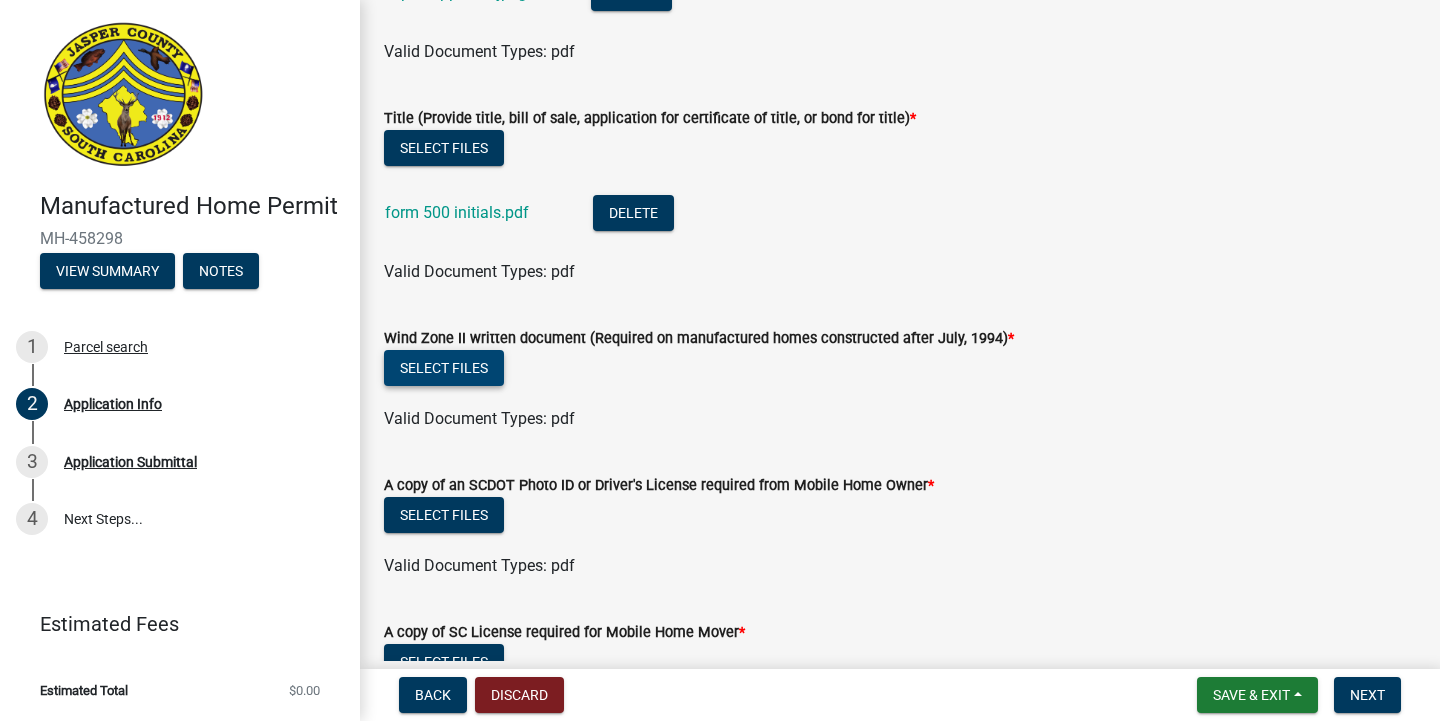 click on "Select files" 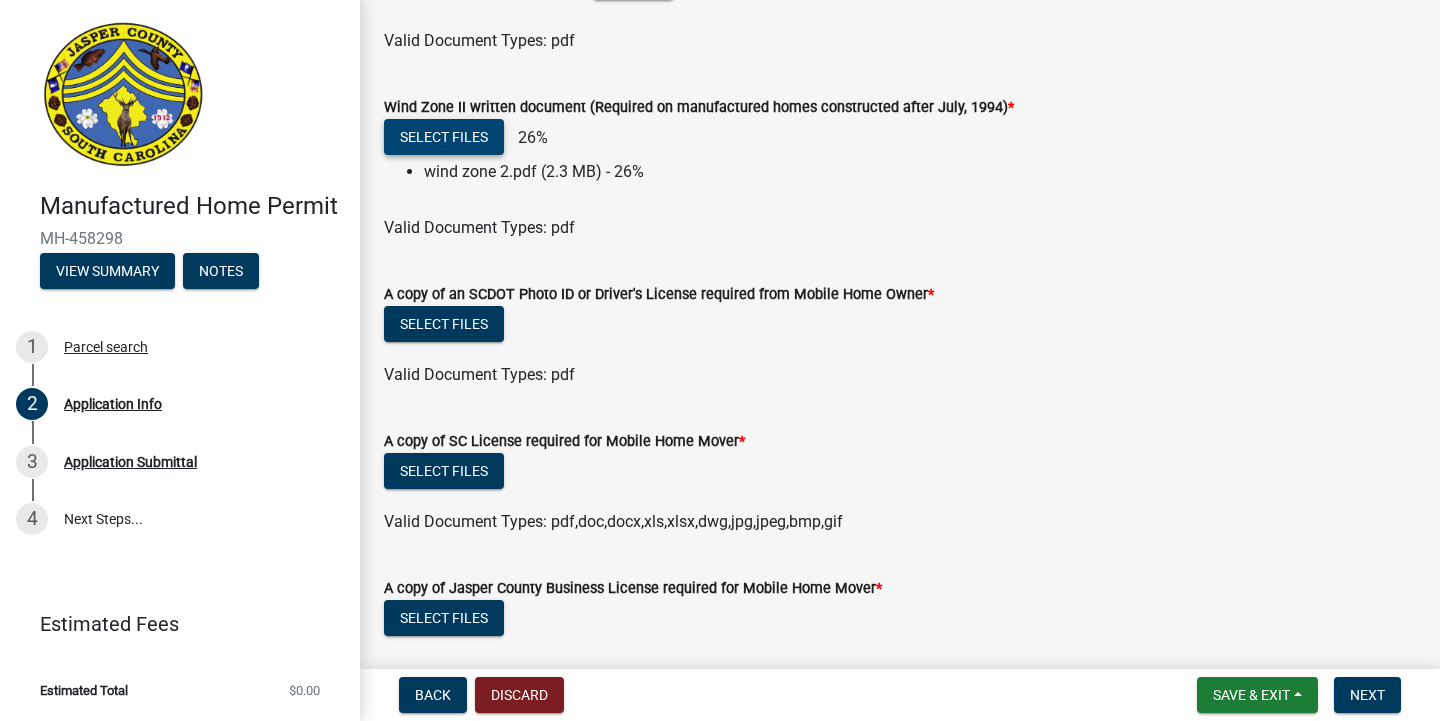scroll, scrollTop: 6105, scrollLeft: 0, axis: vertical 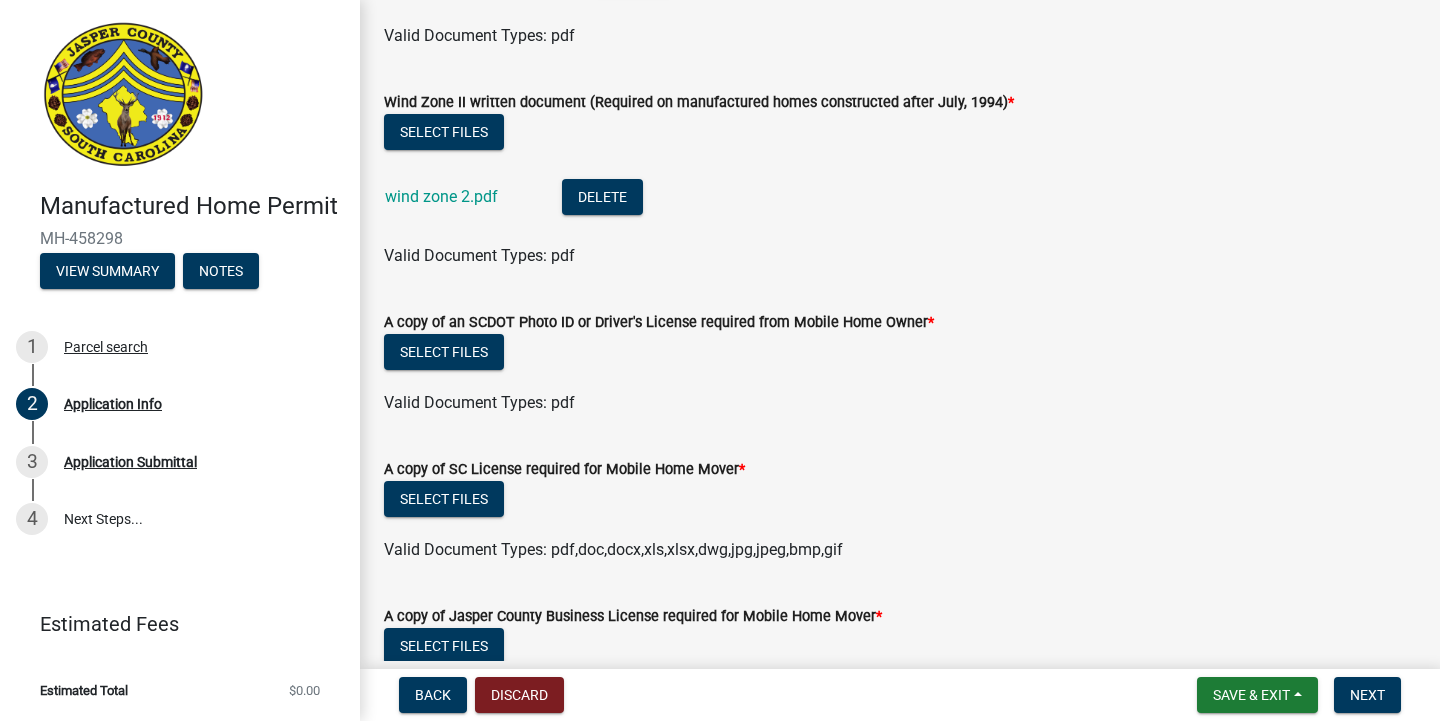 click on "A copy of an SCDOT Photo ID or Driver's License required from Mobile Home Owner  *" 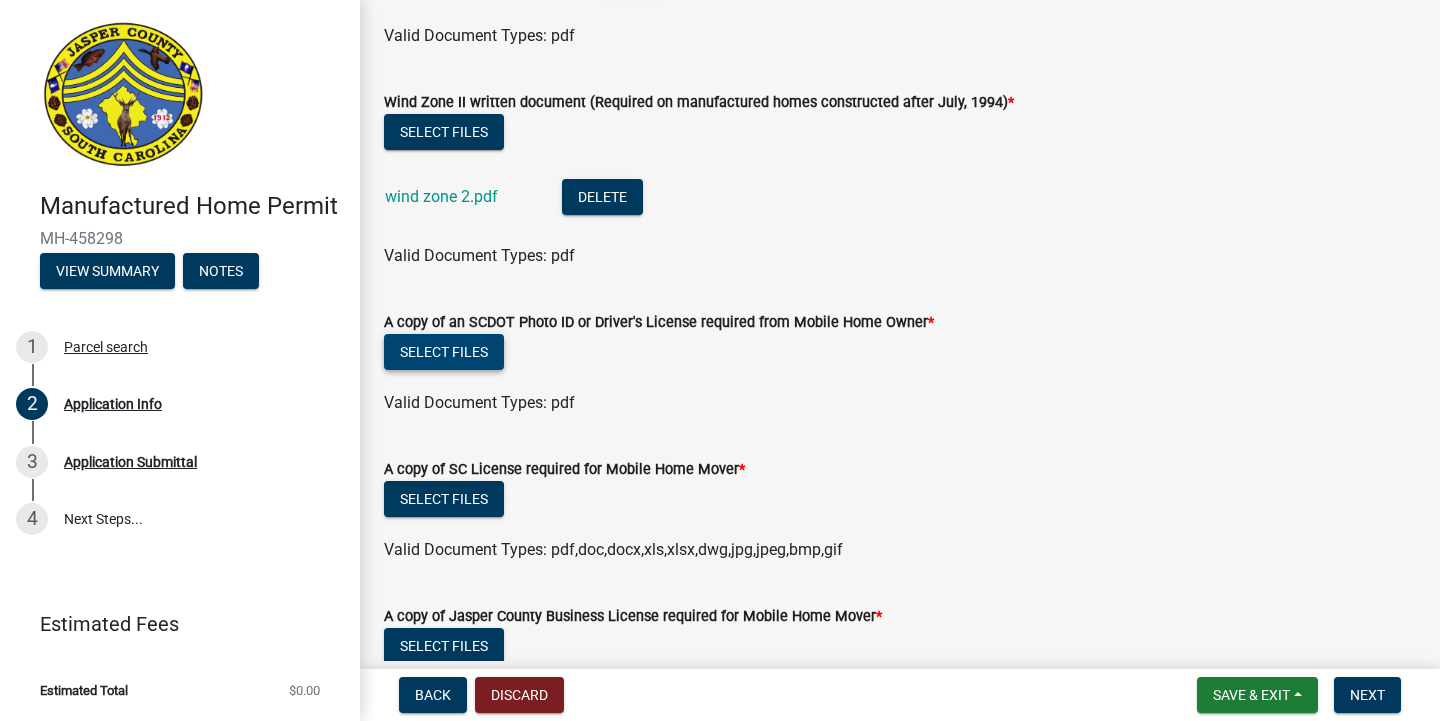 click on "Select files" 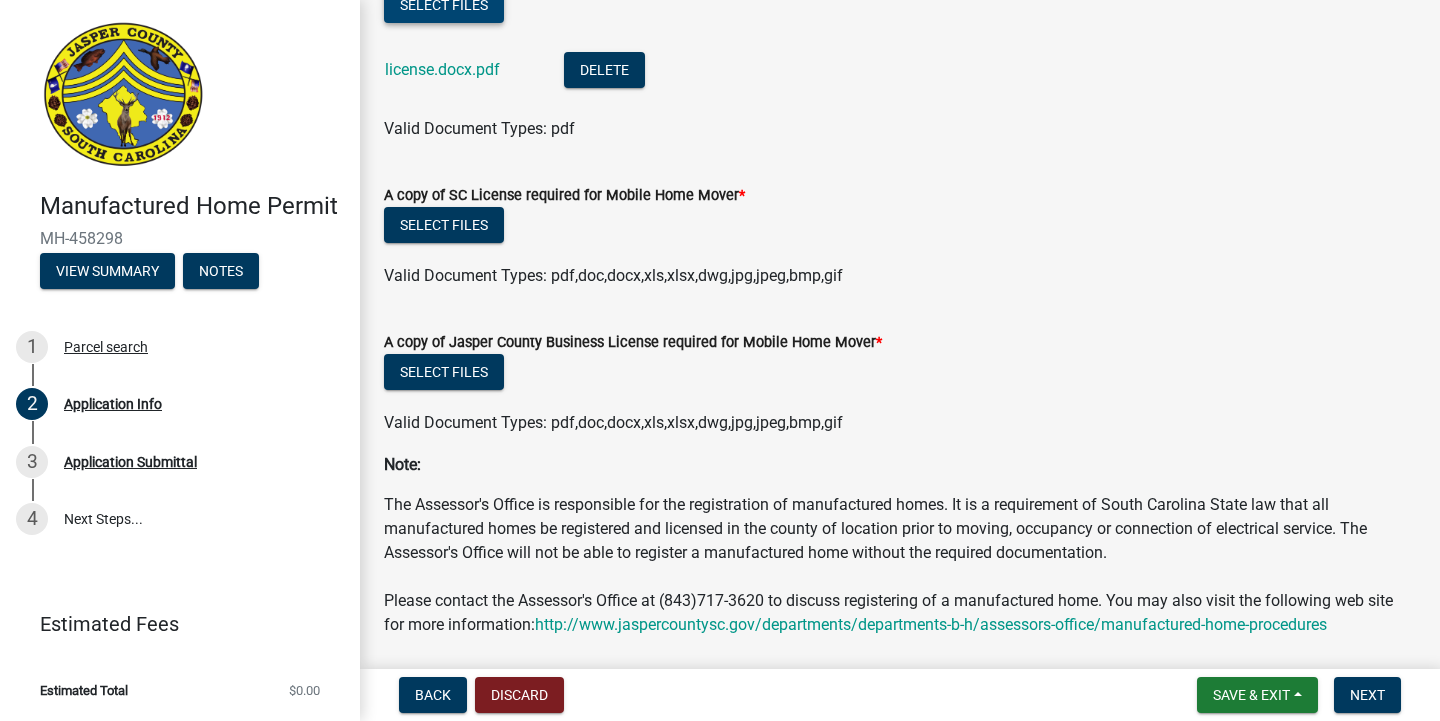 scroll, scrollTop: 6453, scrollLeft: 0, axis: vertical 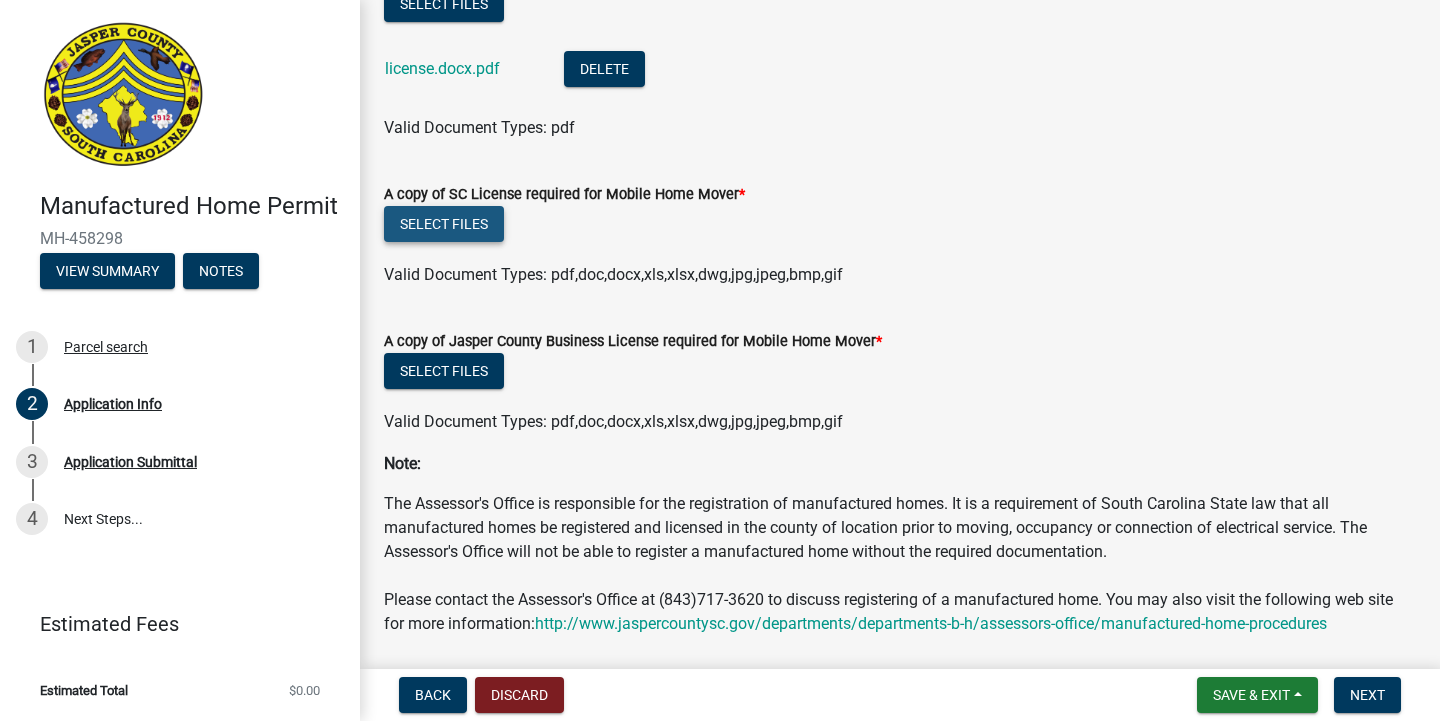 click on "Select files" 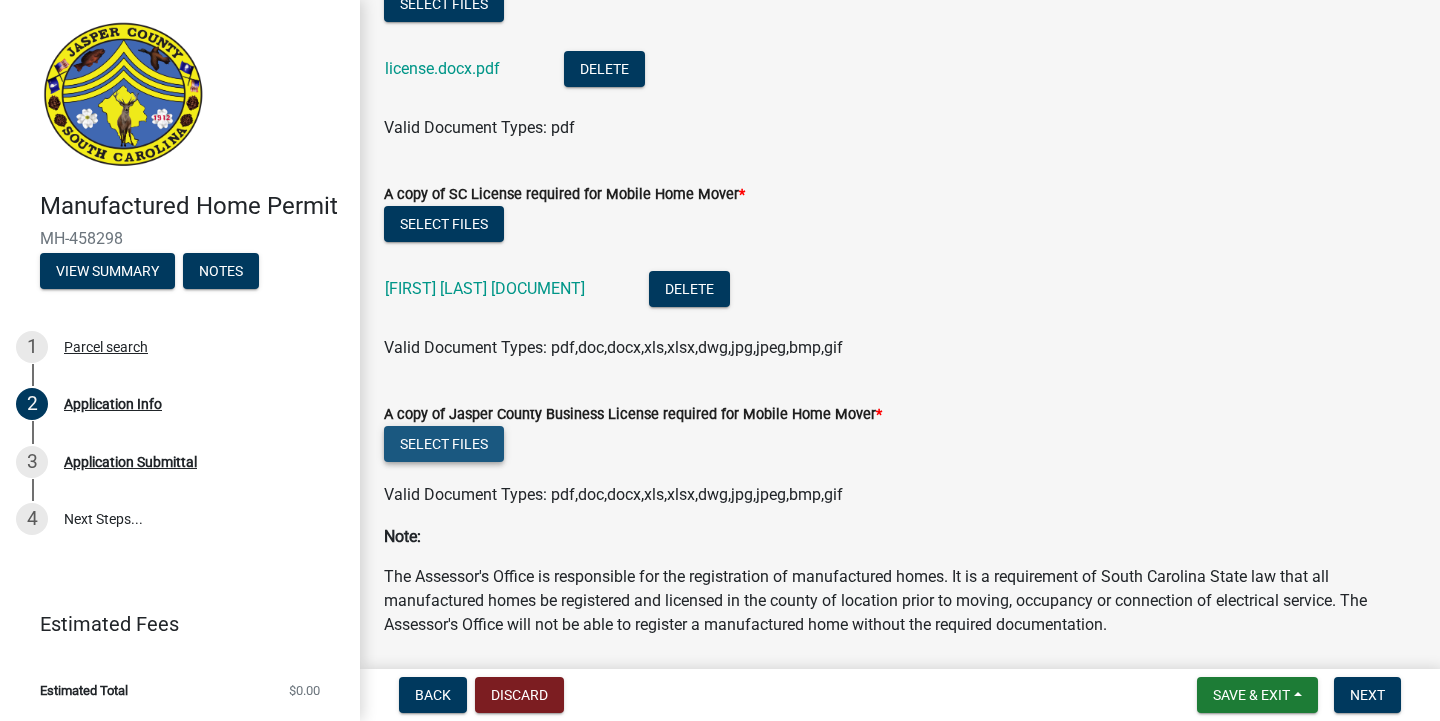 click on "Select files" 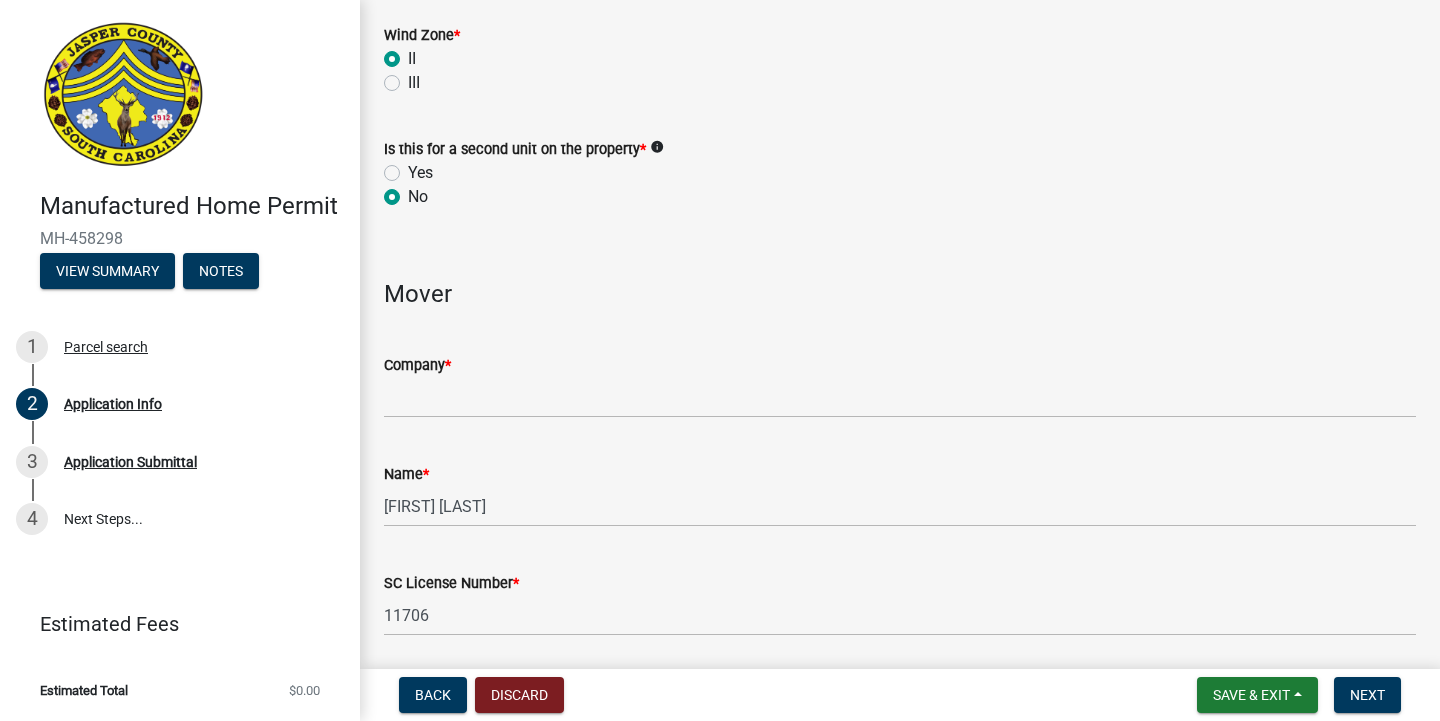 scroll, scrollTop: 4560, scrollLeft: 0, axis: vertical 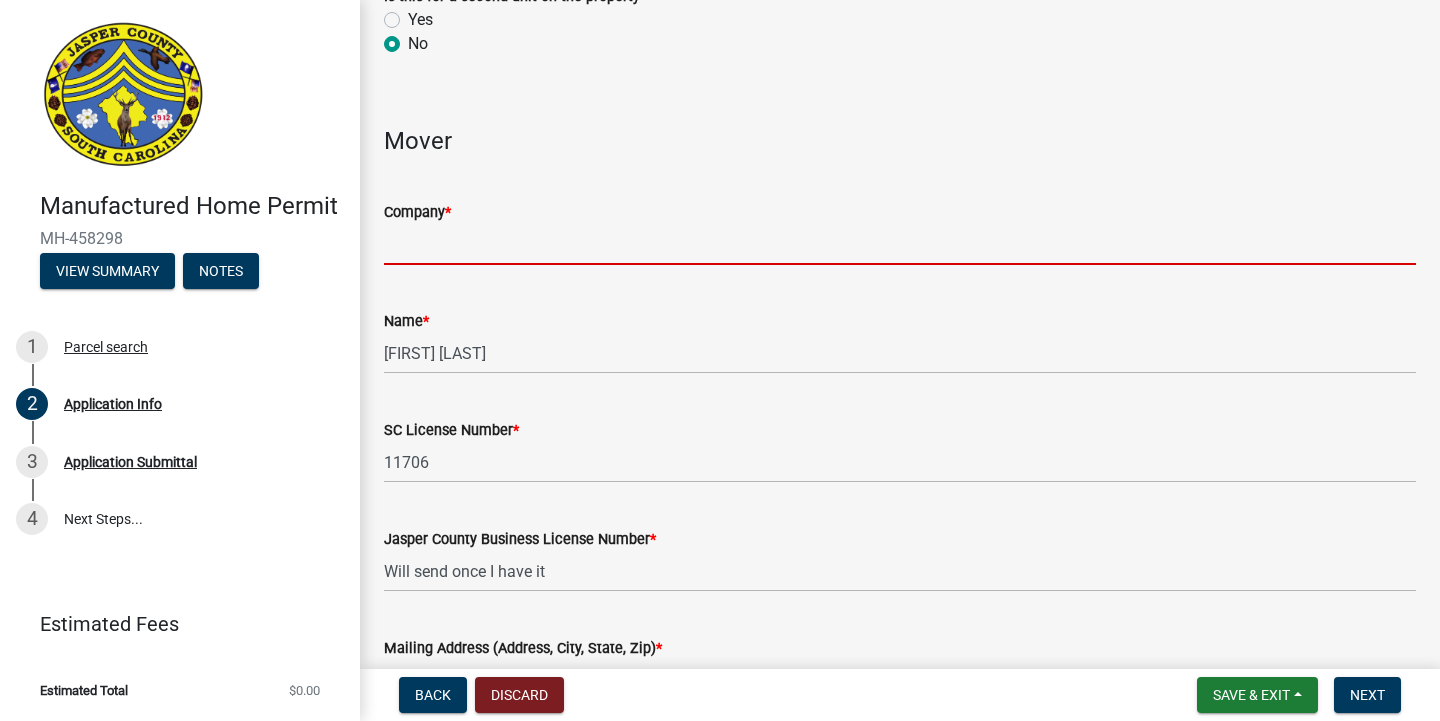 click on "Company  *" at bounding box center (900, 244) 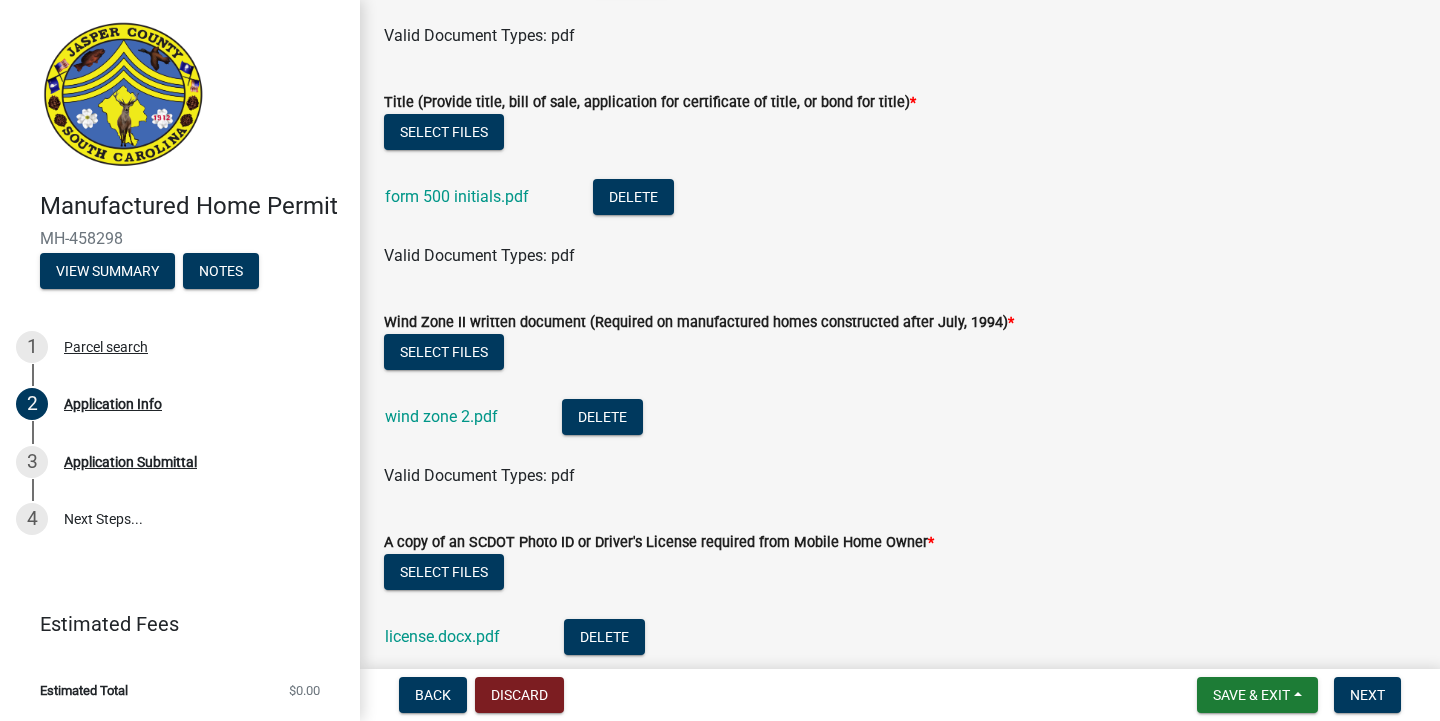 scroll, scrollTop: 6667, scrollLeft: 0, axis: vertical 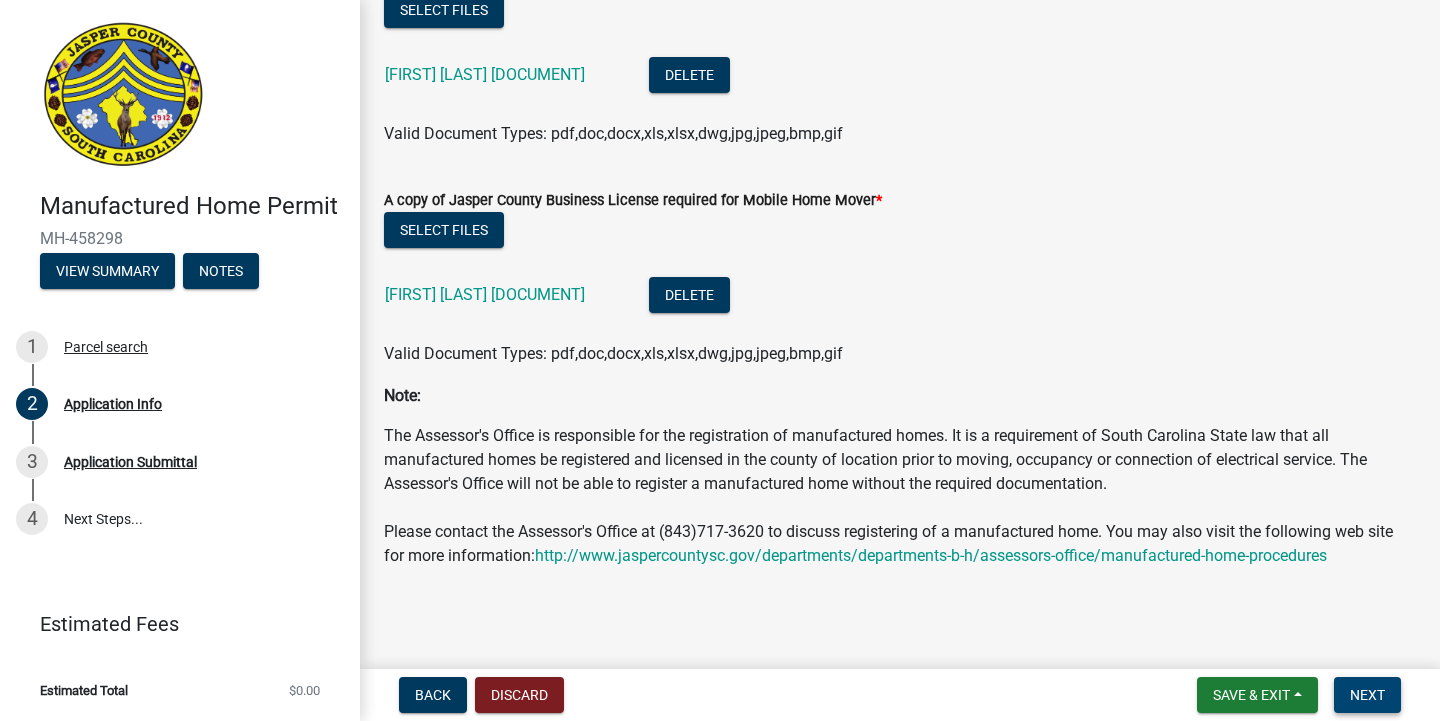 type on "[FIRST] [LAST], [COMPANY]" 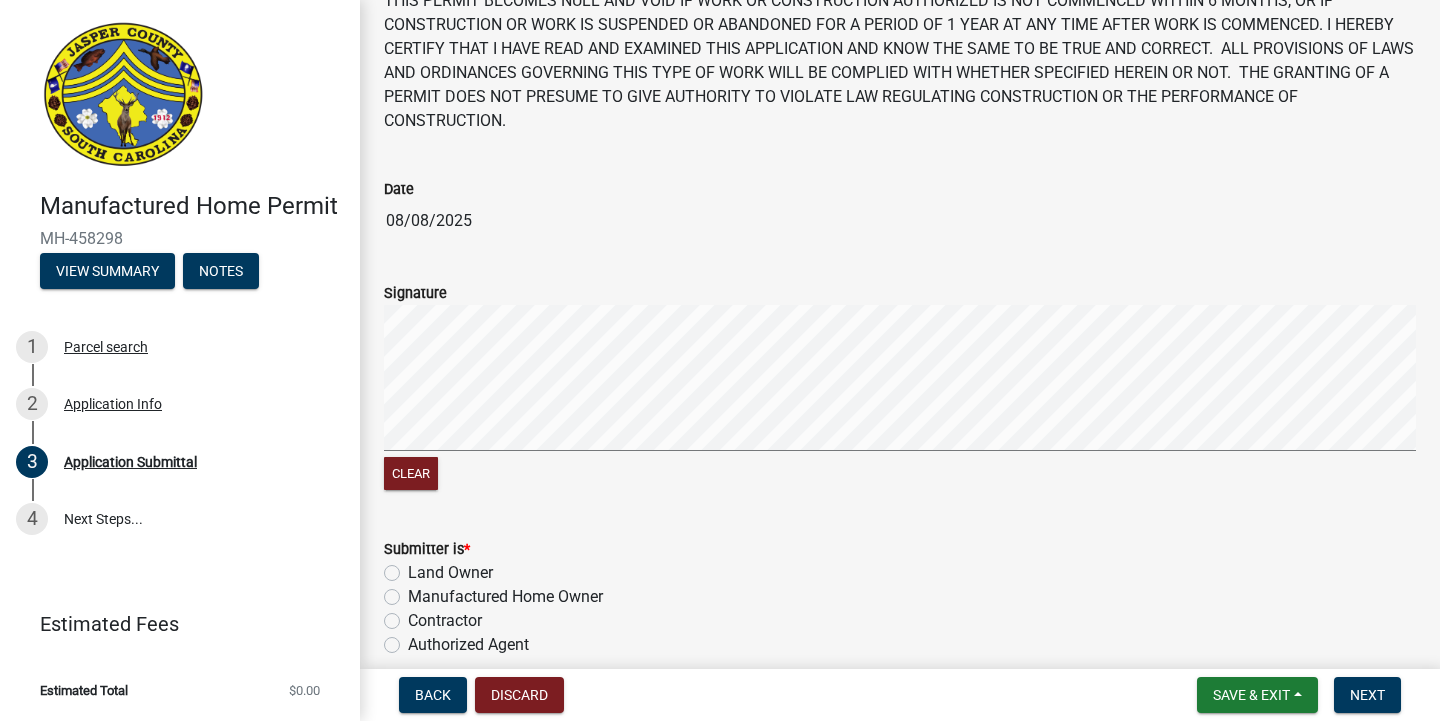 scroll, scrollTop: 278, scrollLeft: 0, axis: vertical 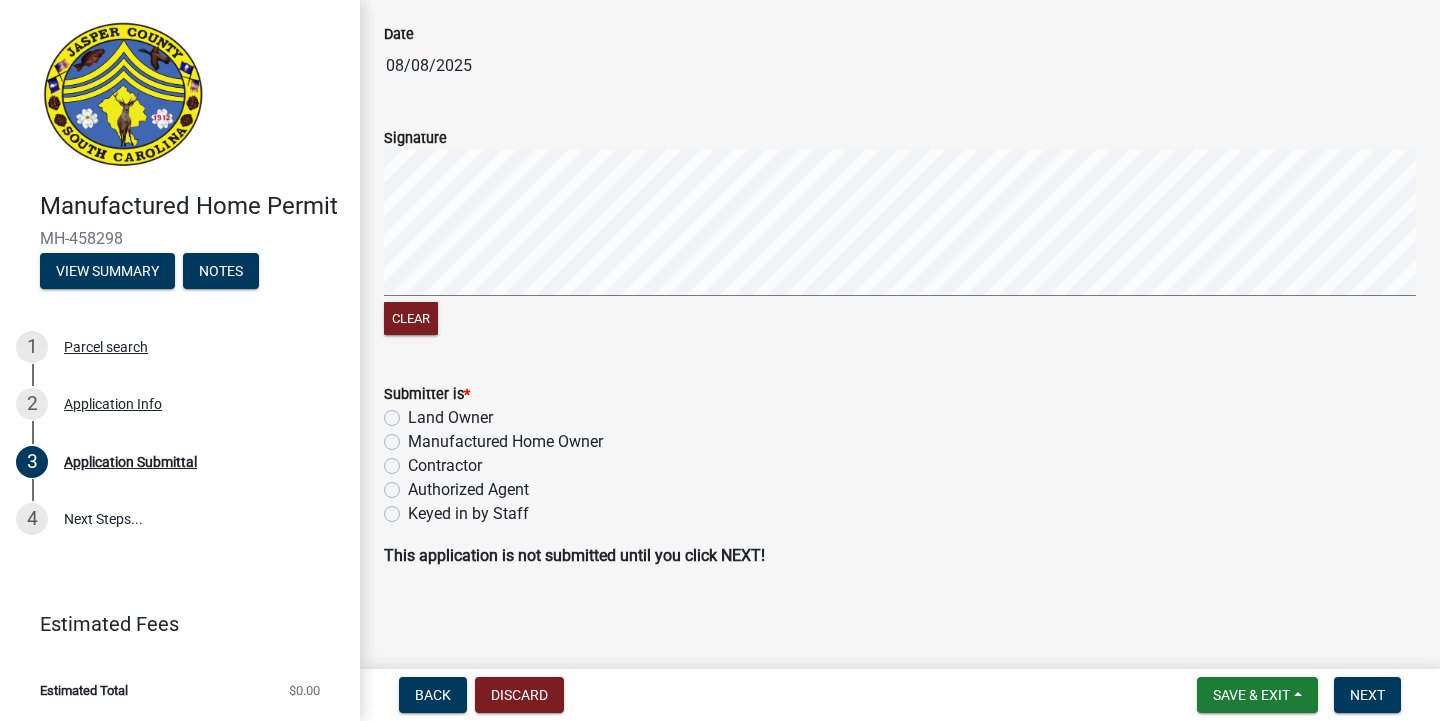 click on "Authorized Agent" 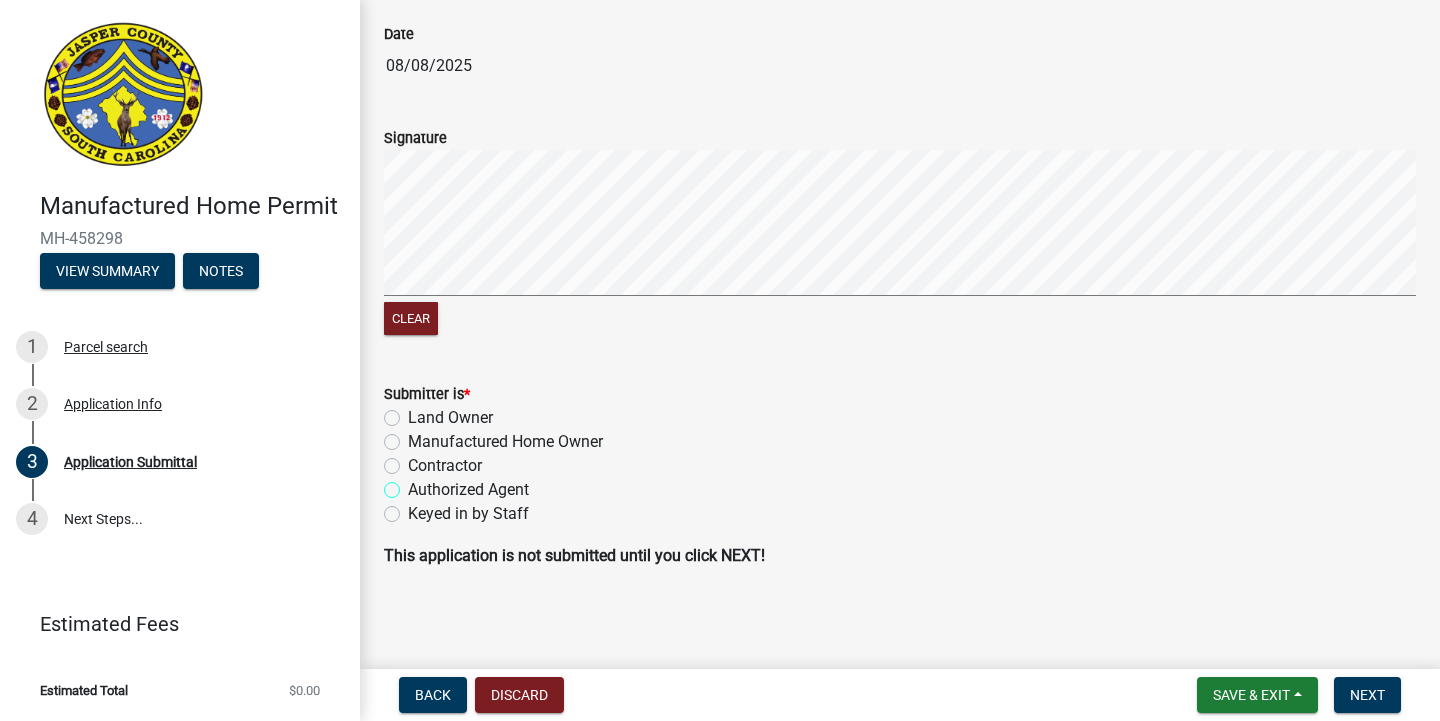 click on "Authorized Agent" at bounding box center [414, 484] 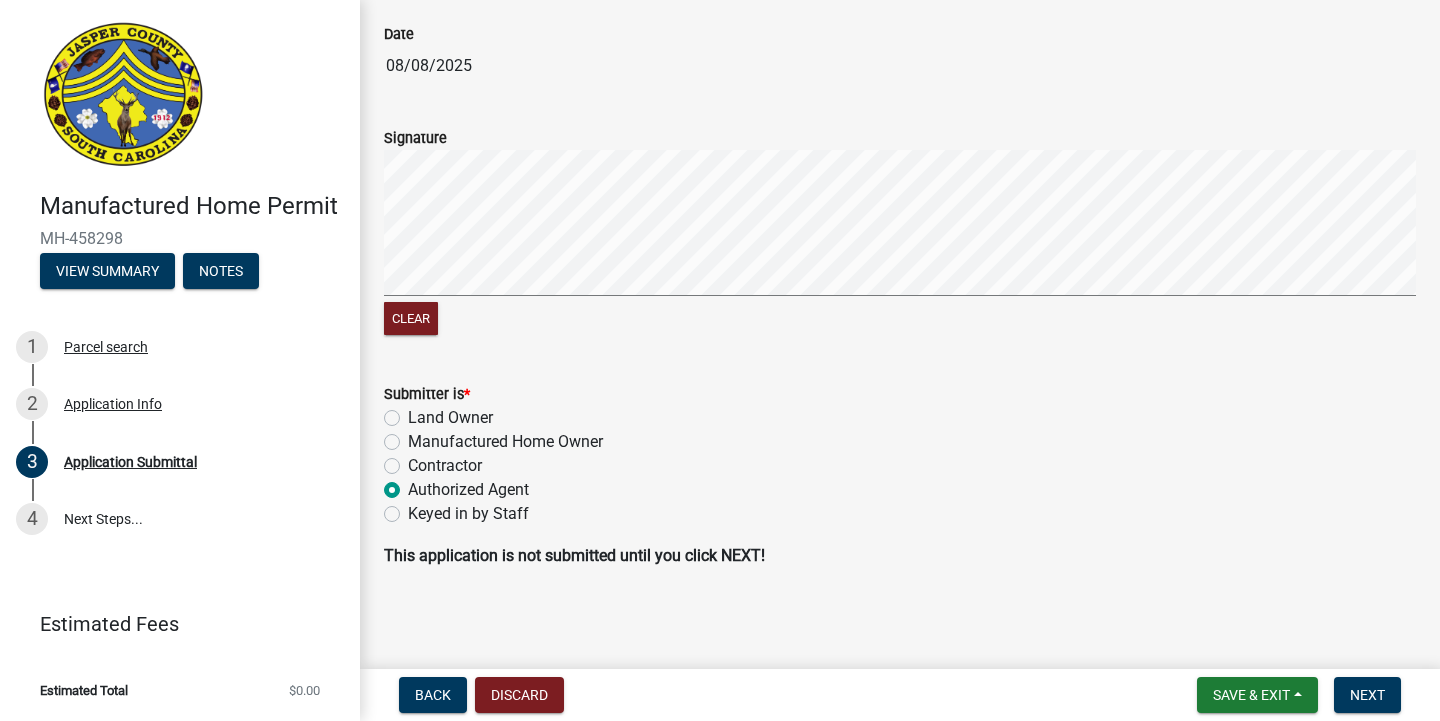 radio on "true" 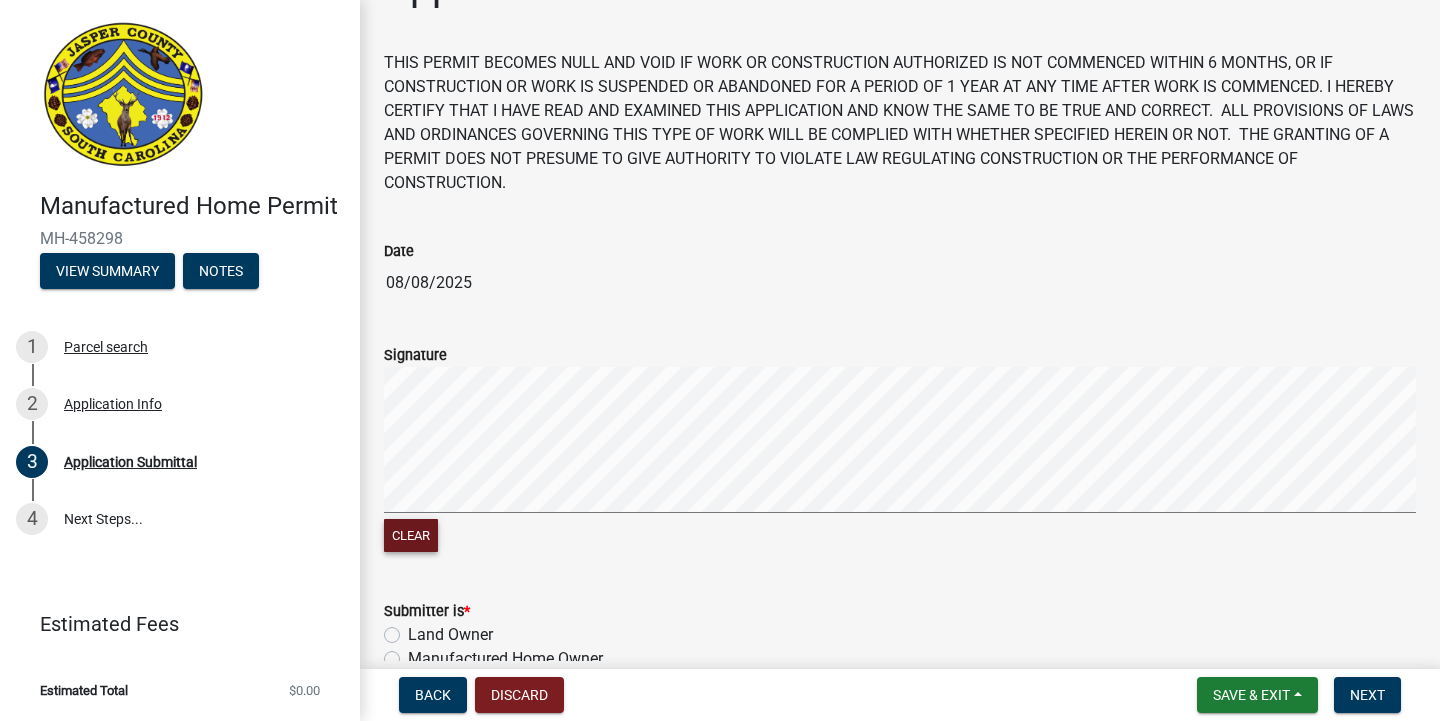 scroll, scrollTop: 55, scrollLeft: 0, axis: vertical 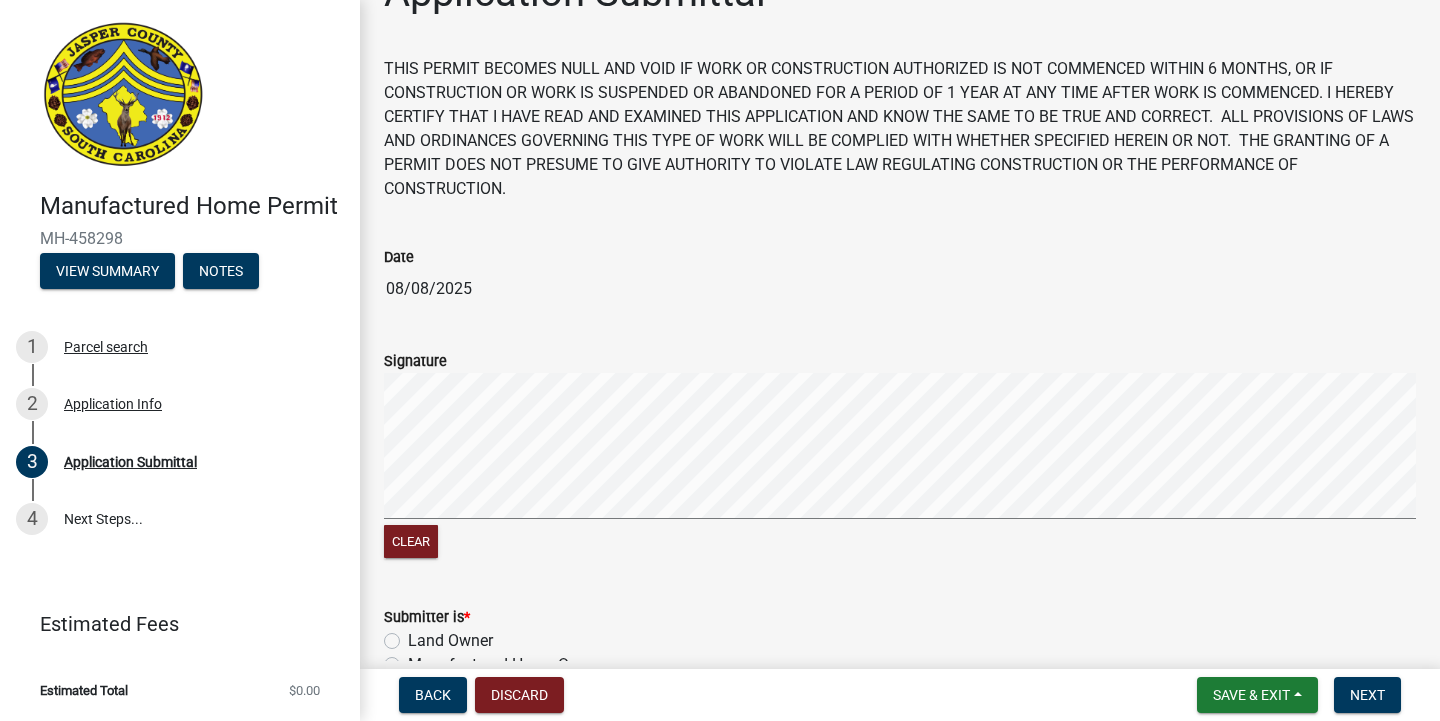 click at bounding box center (900, 449) 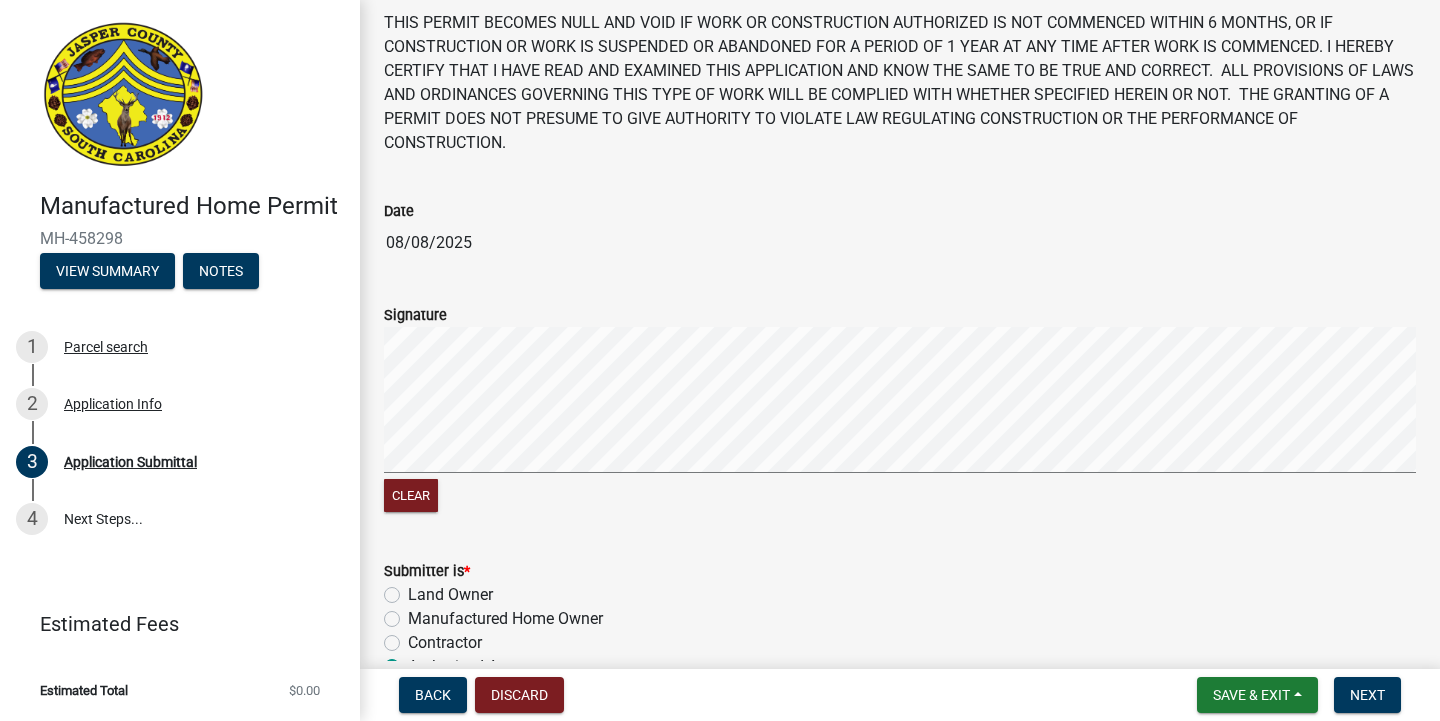 scroll, scrollTop: 278, scrollLeft: 0, axis: vertical 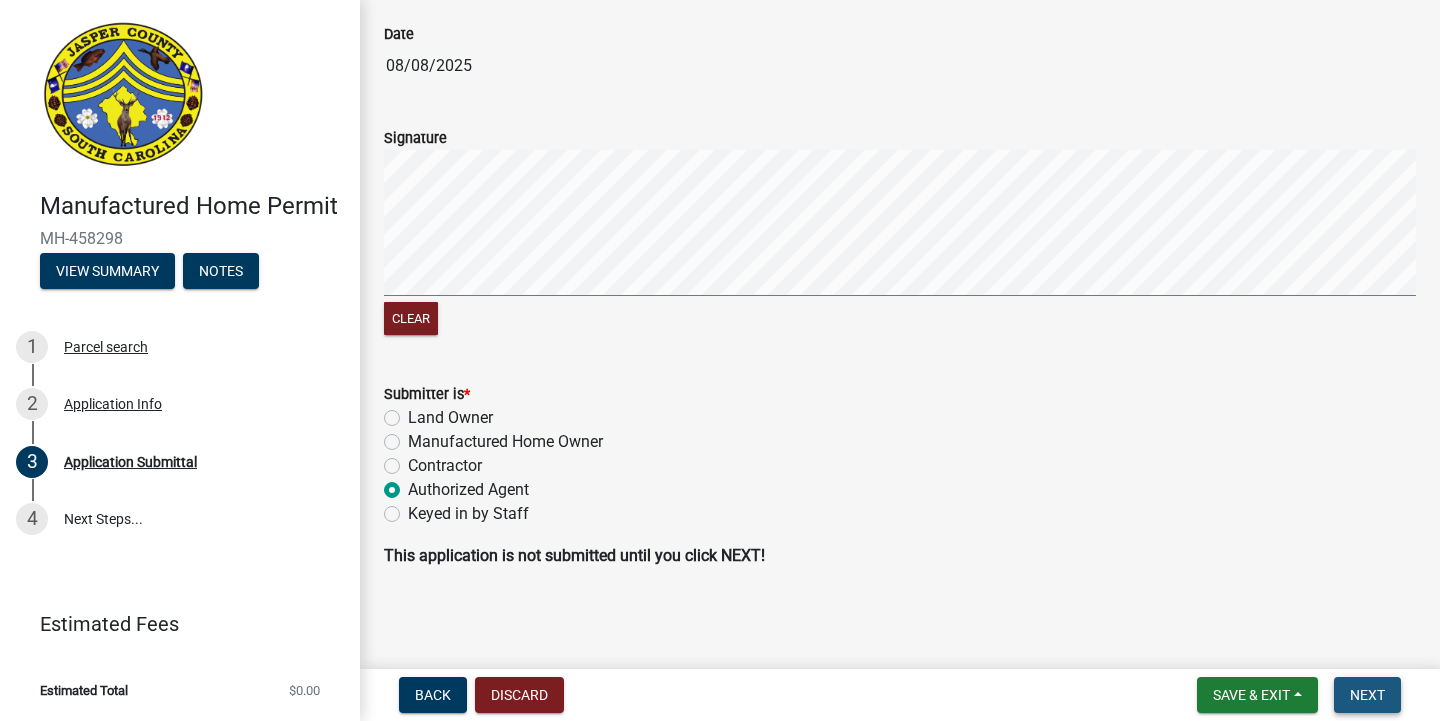 click on "Next" at bounding box center (1367, 695) 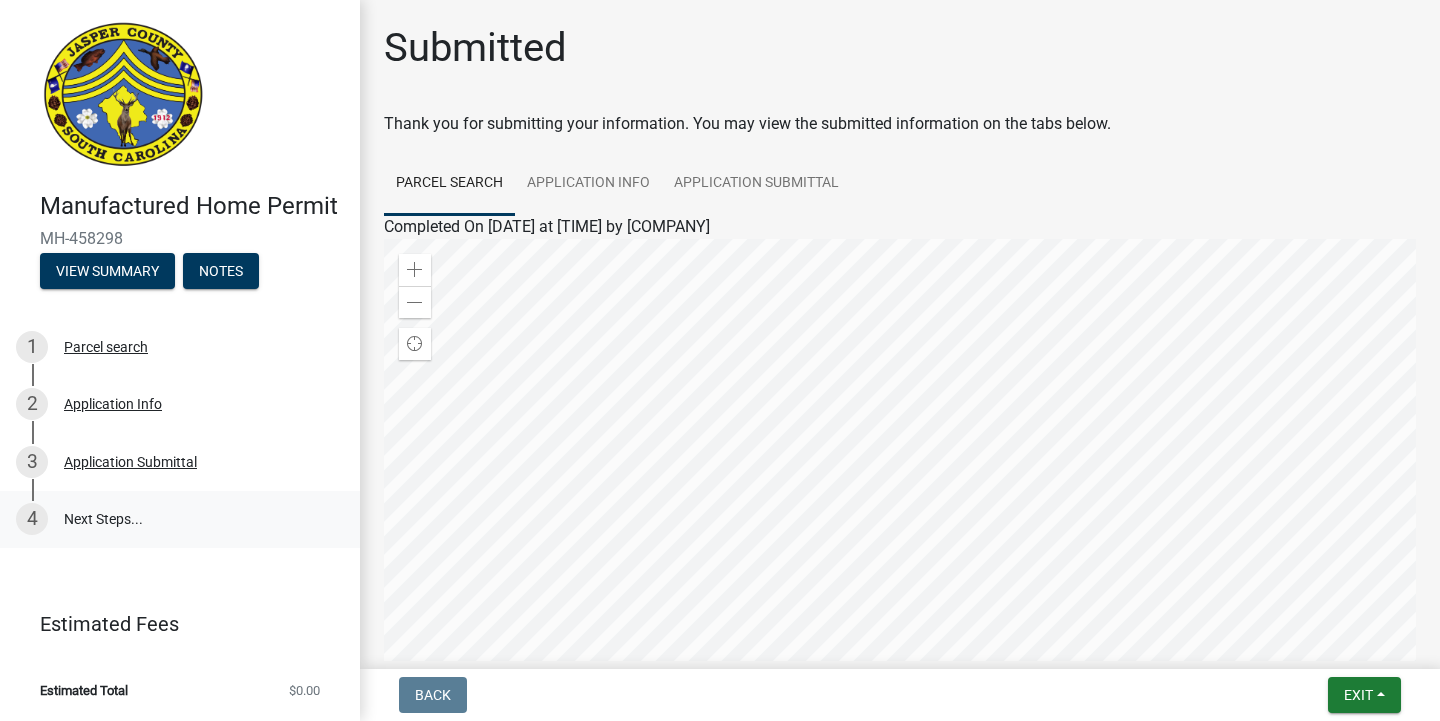 click on "4   Next Steps..." at bounding box center (180, 520) 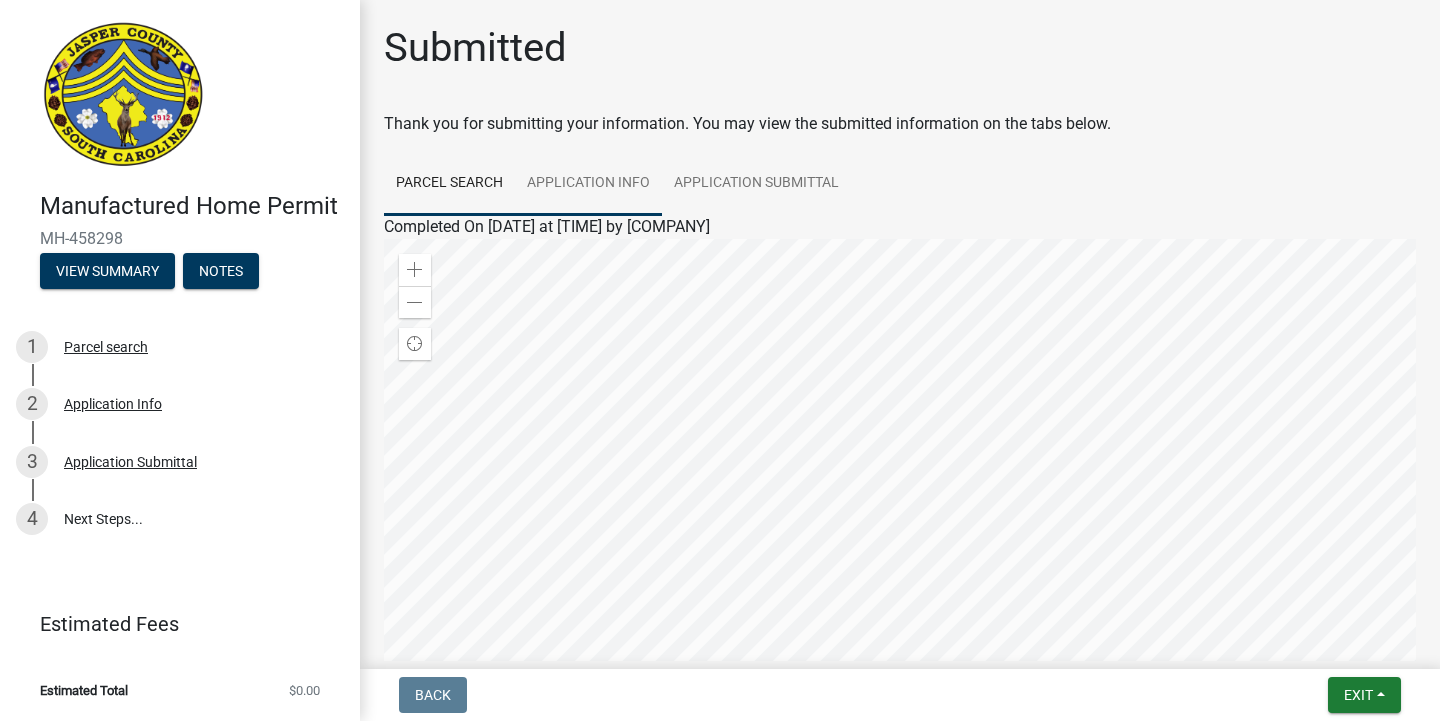 click on "Application Info" at bounding box center (588, 184) 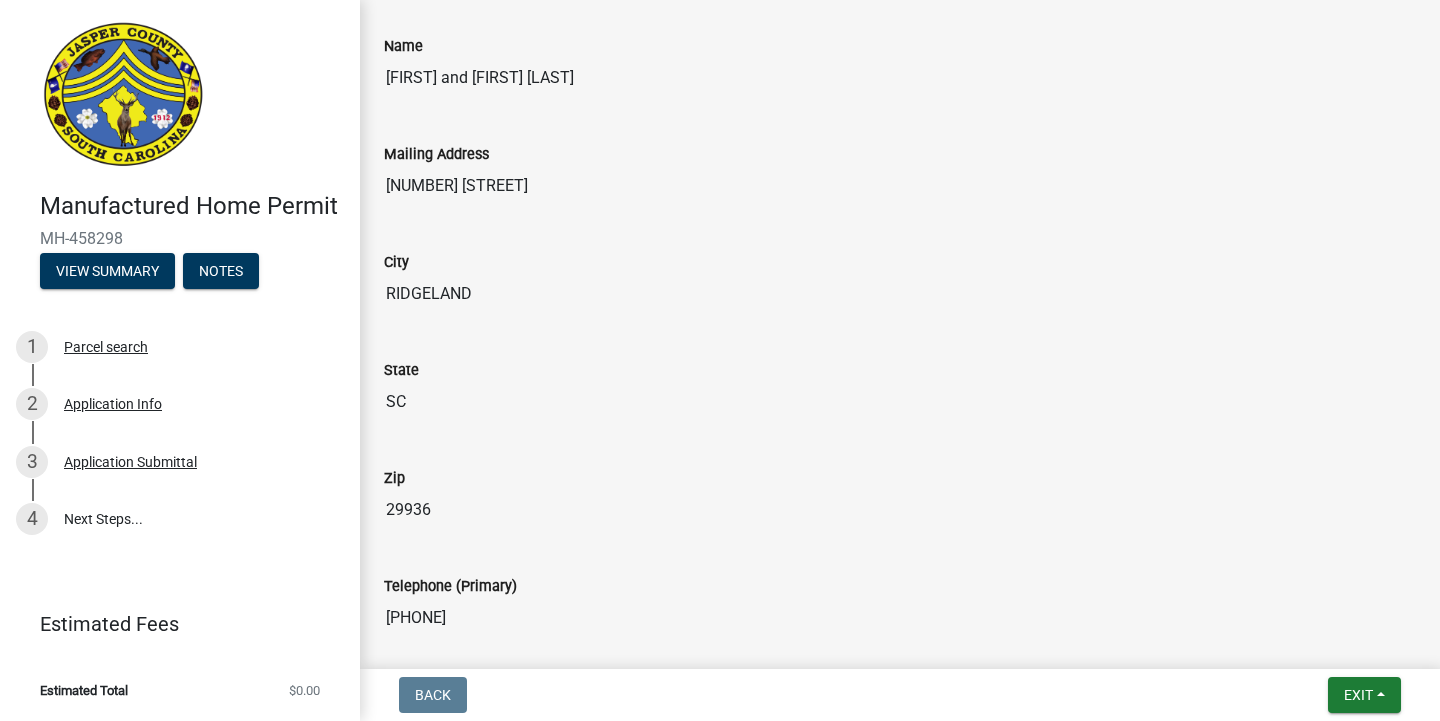 scroll, scrollTop: 0, scrollLeft: 0, axis: both 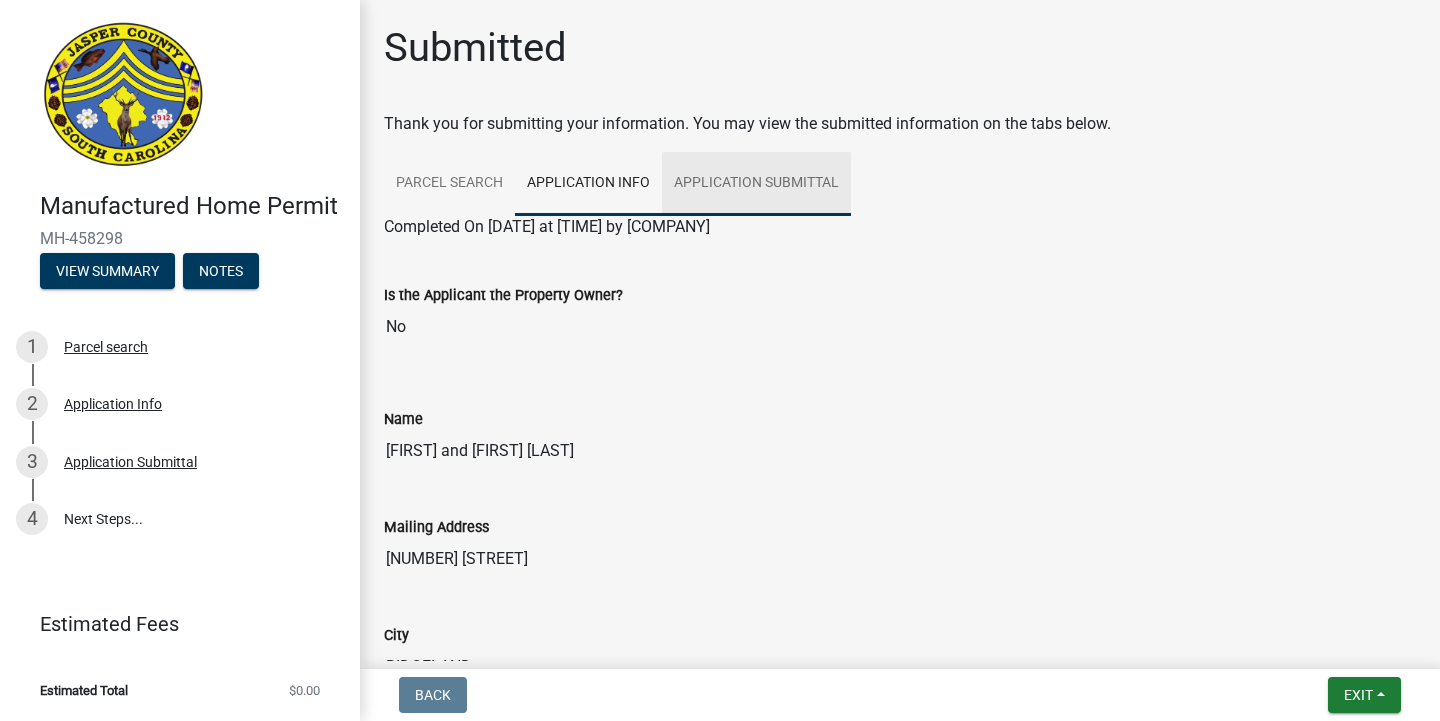 click on "Application Submittal" at bounding box center (756, 184) 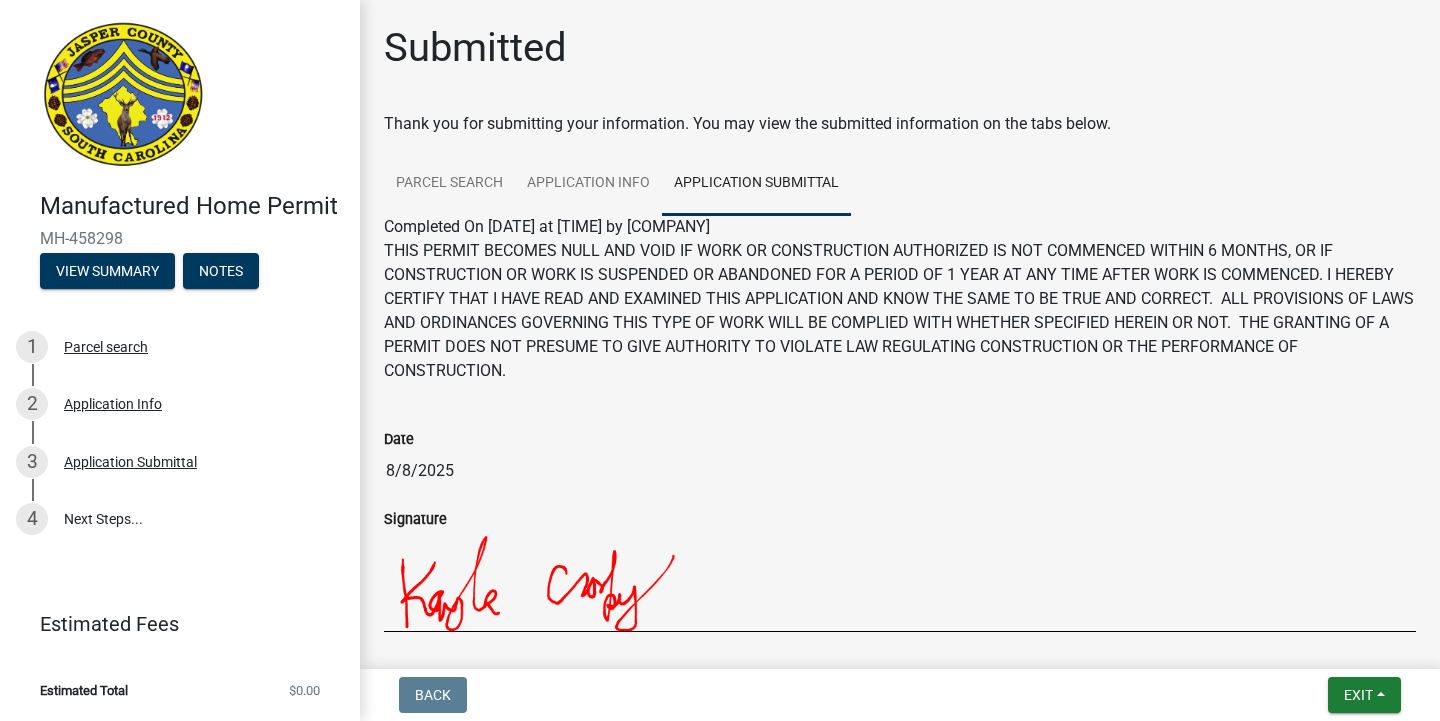 scroll, scrollTop: 237, scrollLeft: 0, axis: vertical 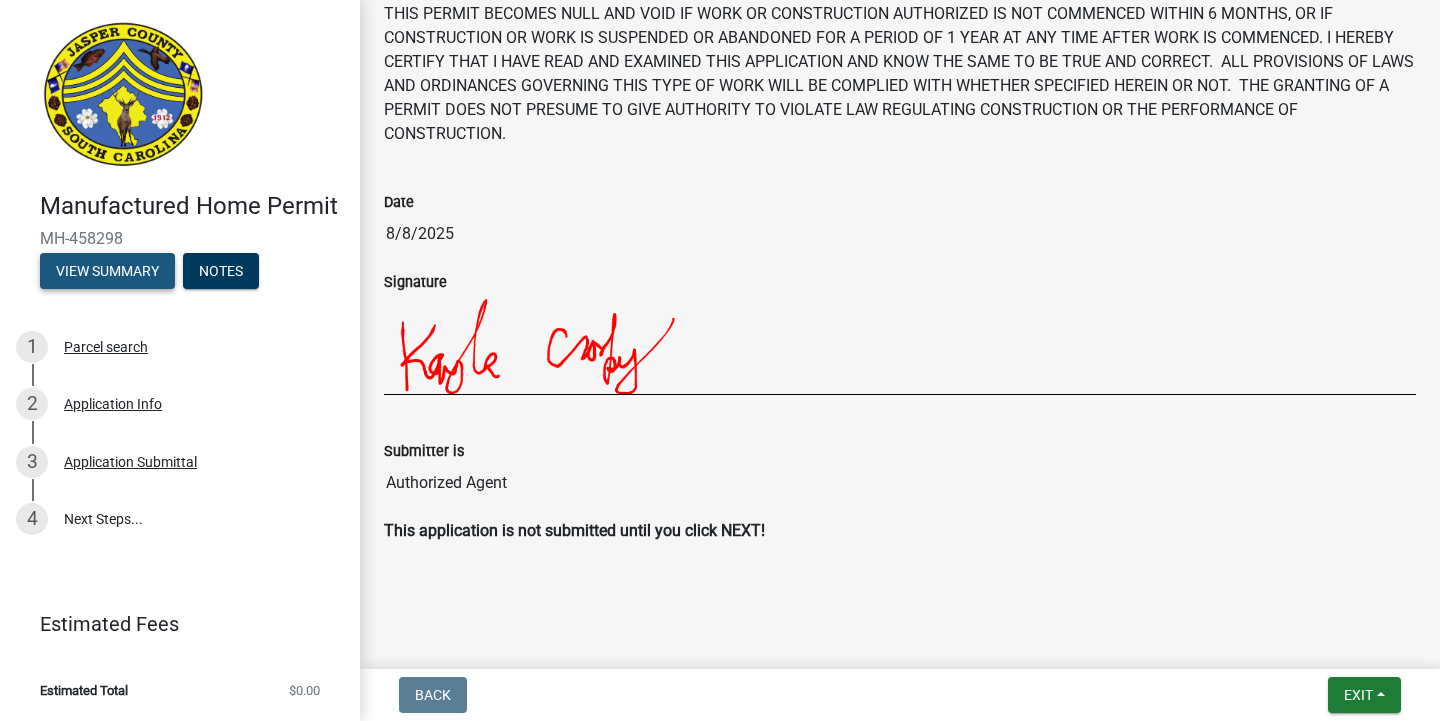 click on "View Summary" at bounding box center (107, 271) 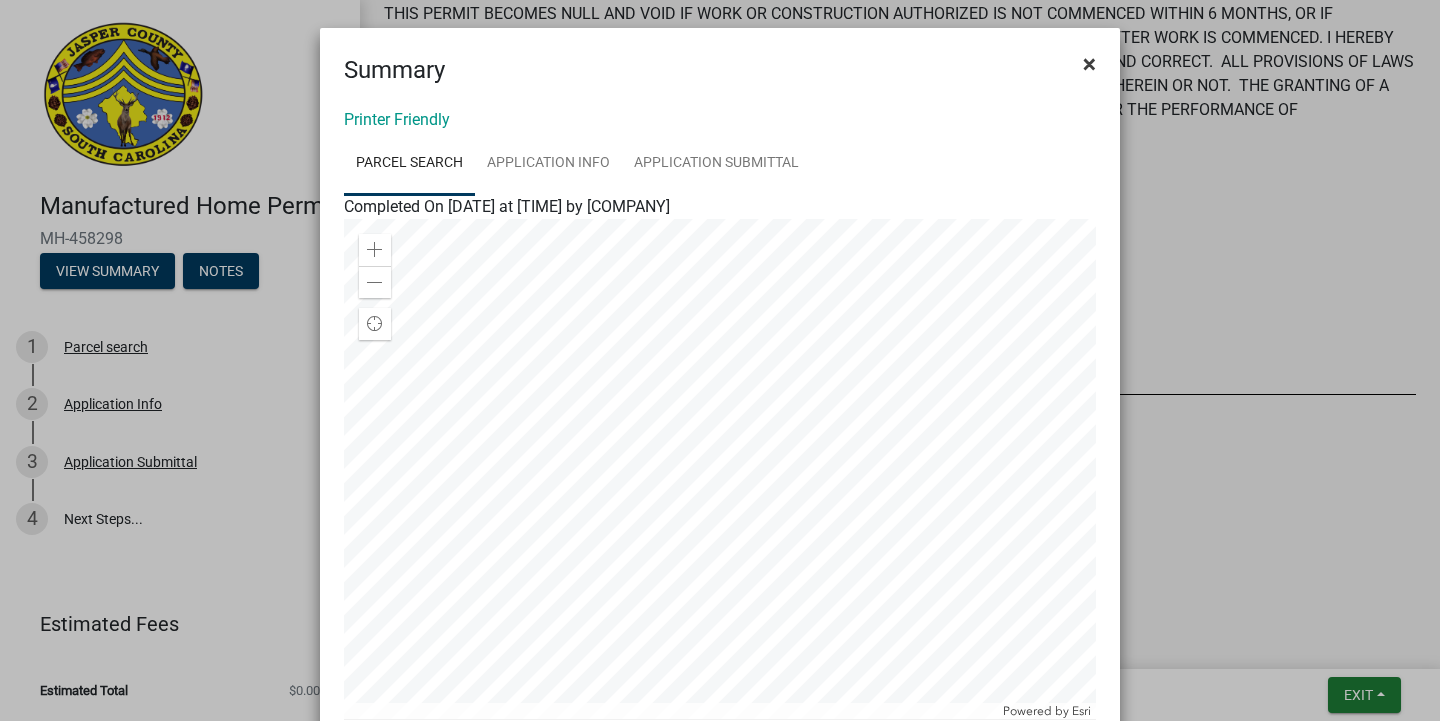 click on "×" 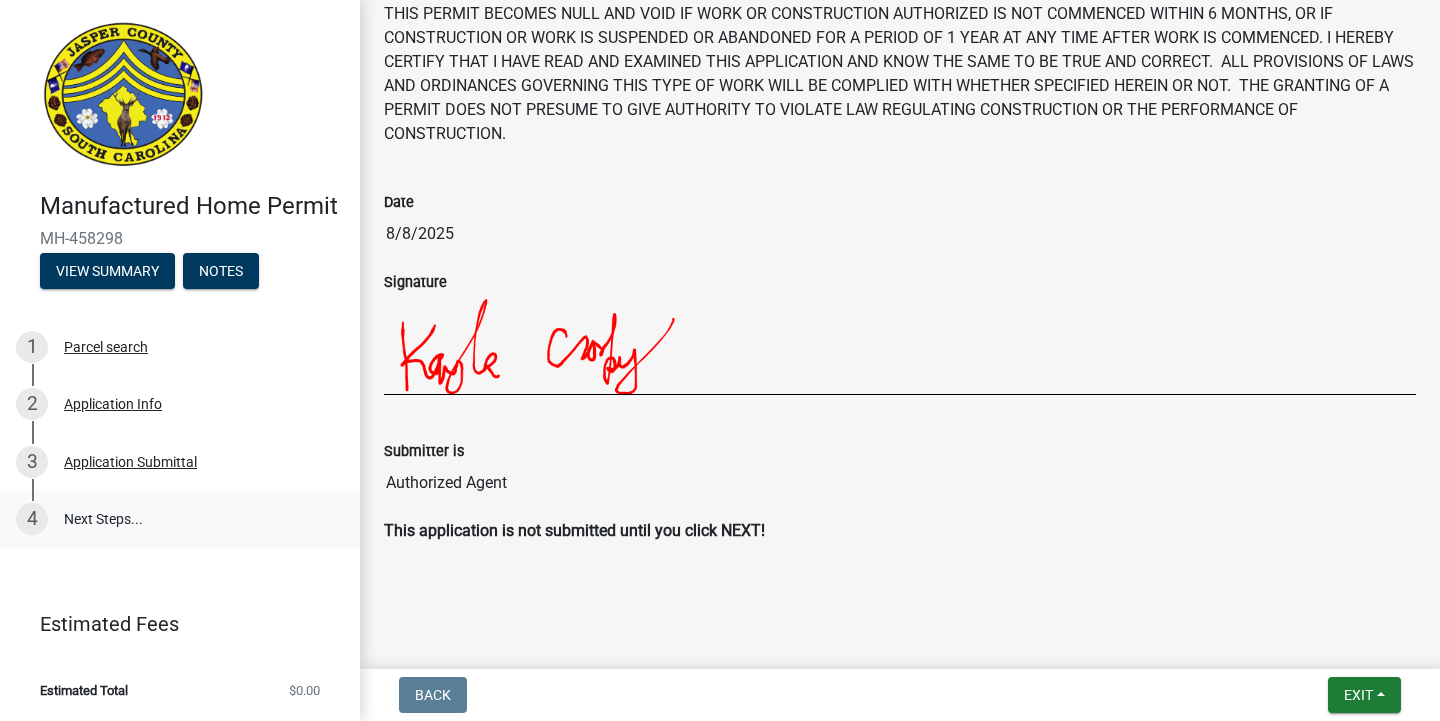 click on "4   Next Steps..." at bounding box center [180, 520] 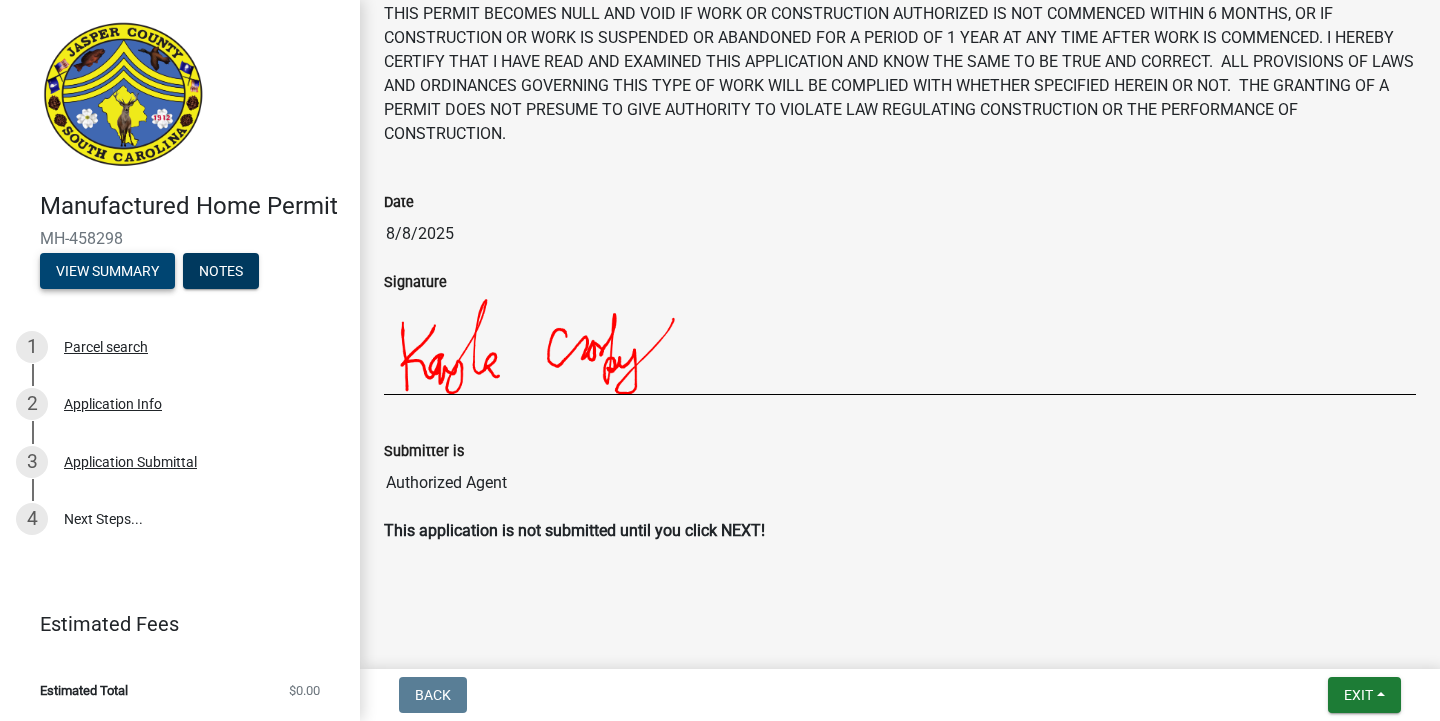 click on "View Summary" at bounding box center [107, 271] 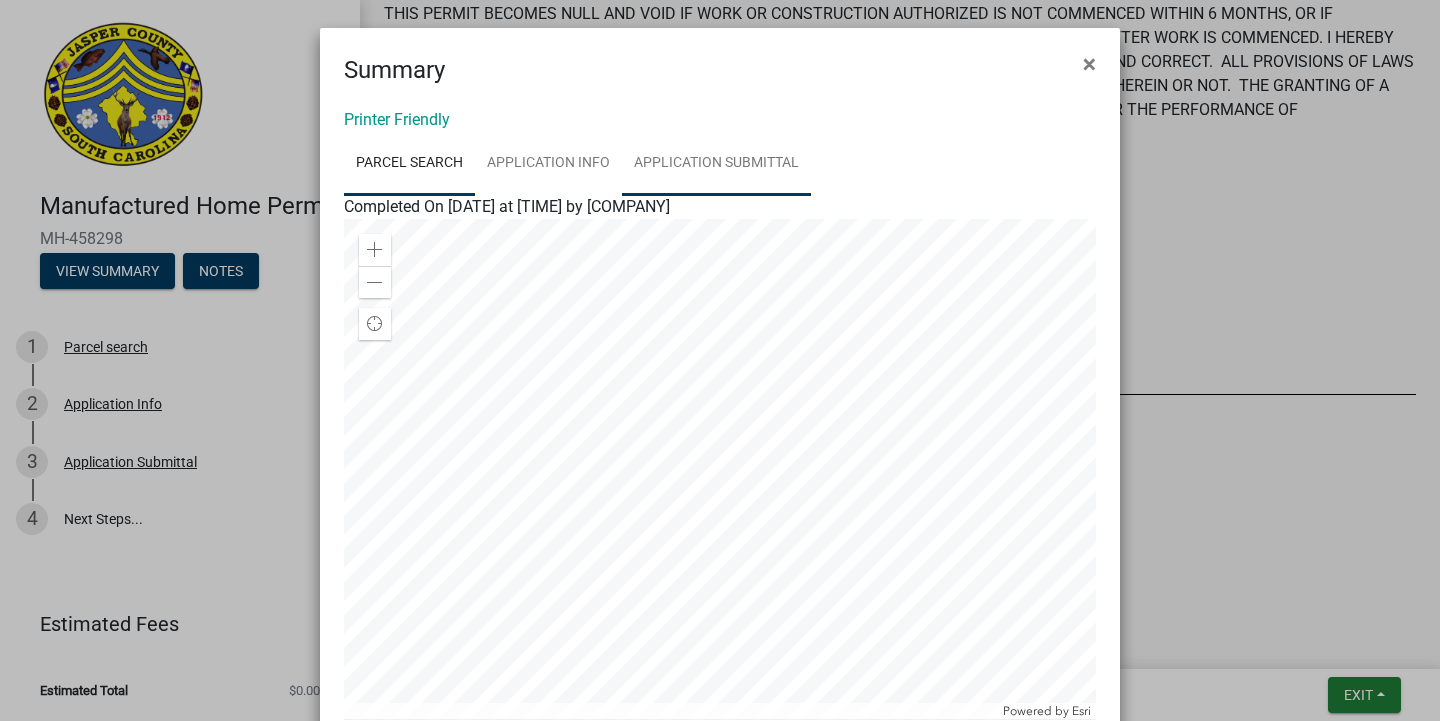 click on "Application Submittal" at bounding box center (716, 164) 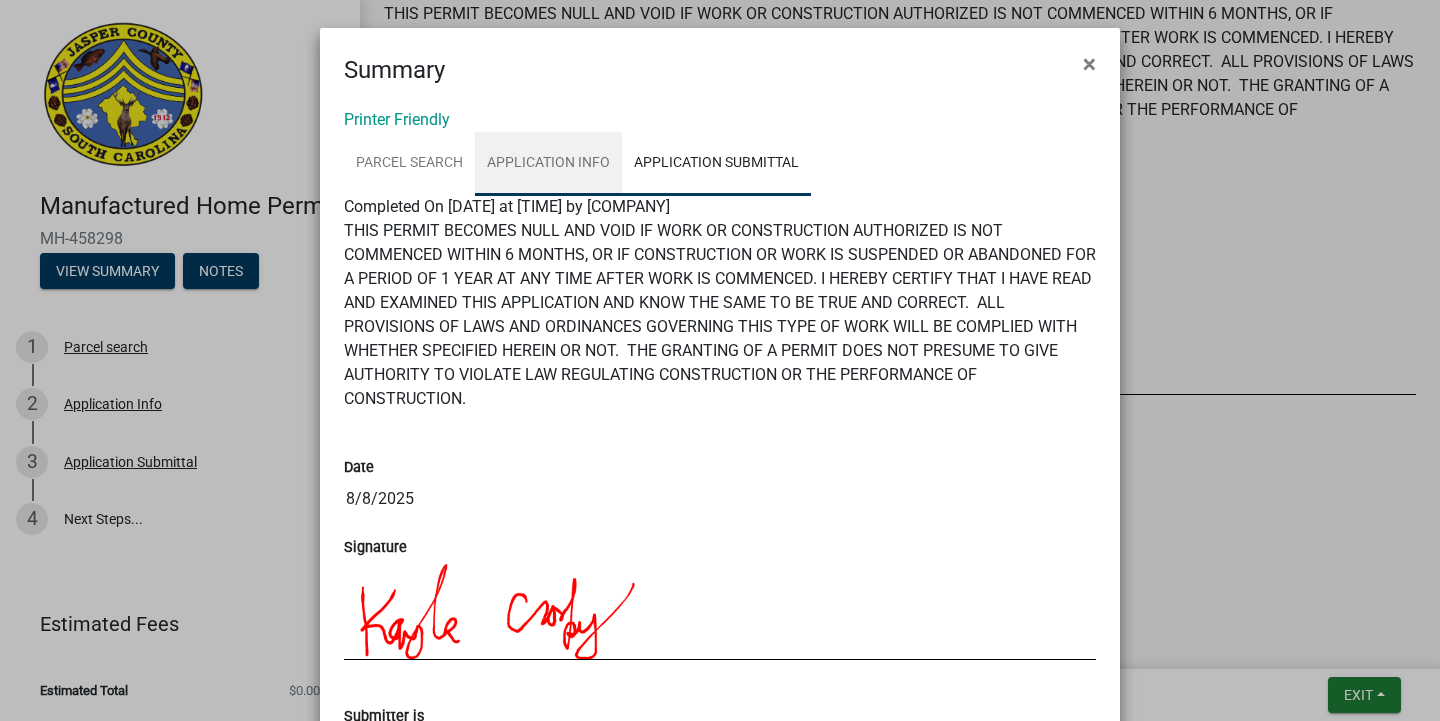 click on "Application Info" at bounding box center (548, 164) 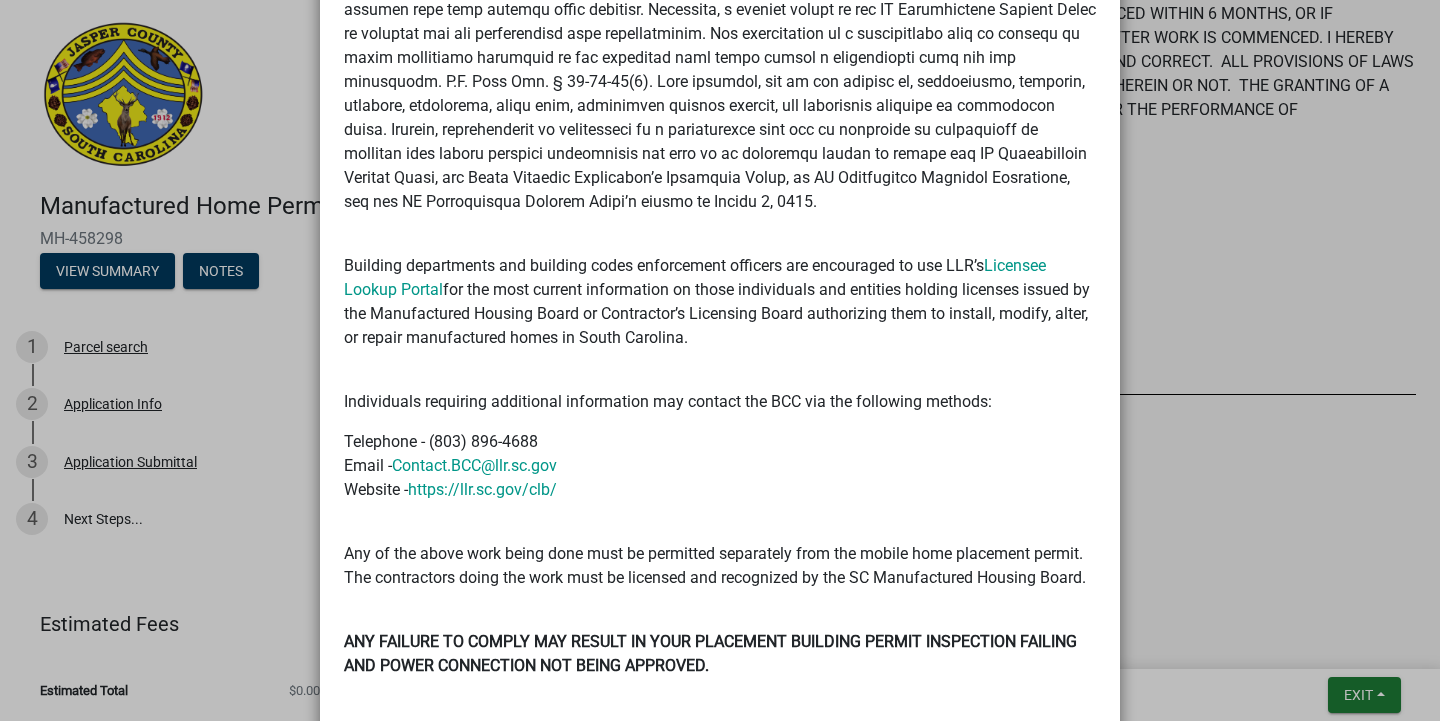 scroll, scrollTop: 0, scrollLeft: 0, axis: both 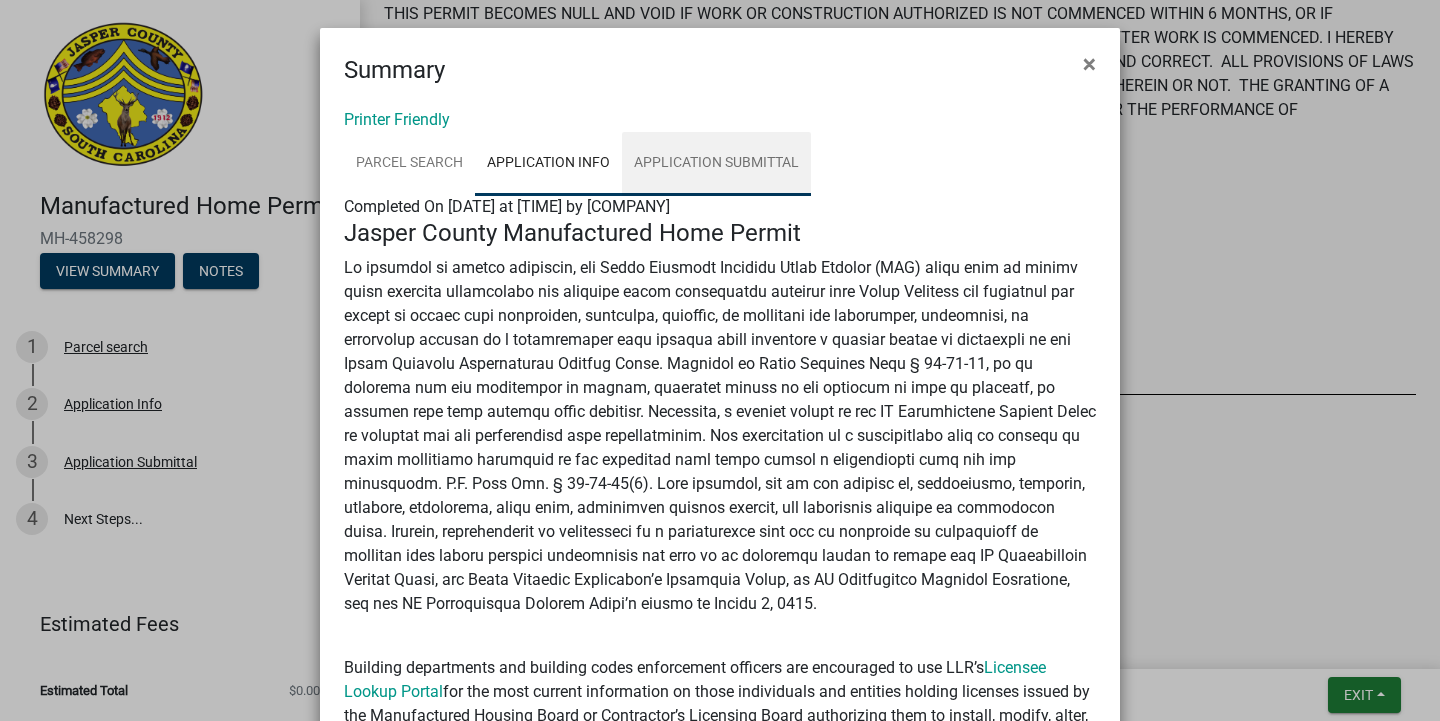 click on "Application Submittal" at bounding box center [716, 164] 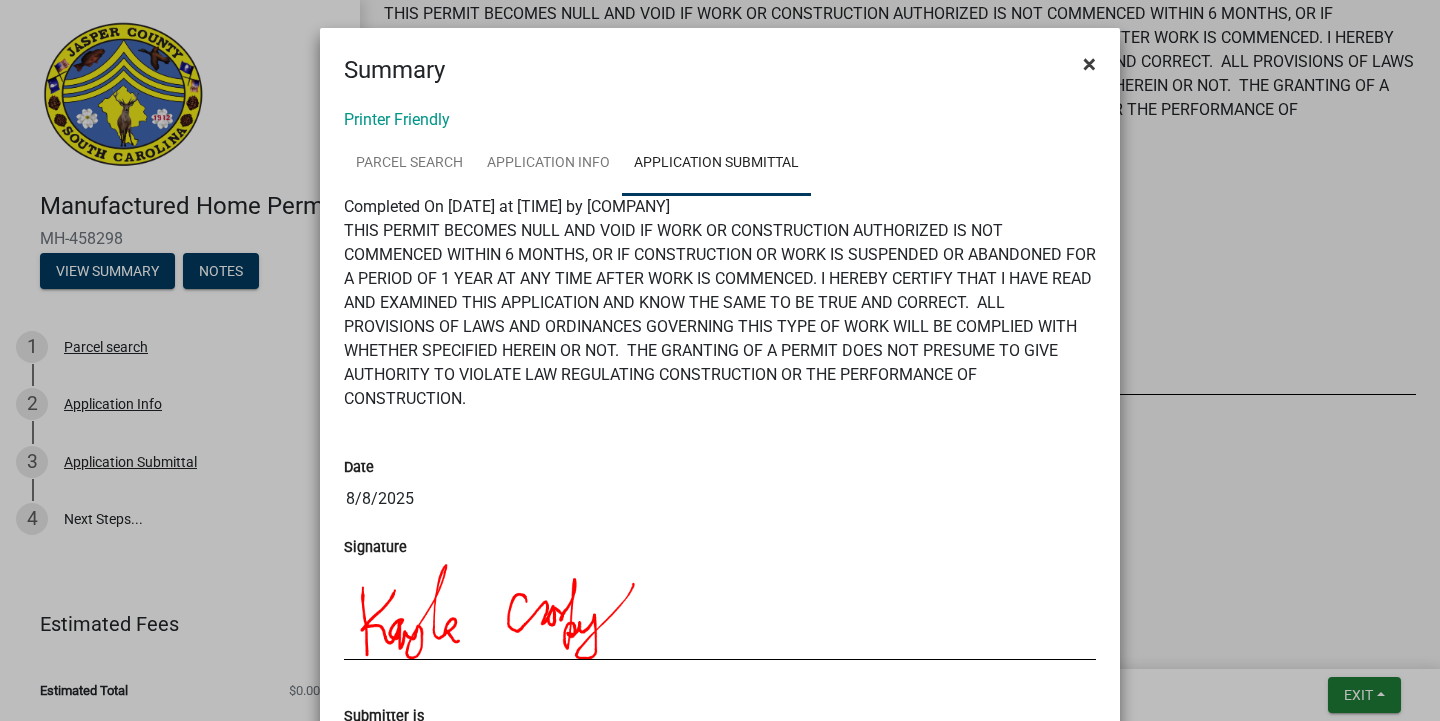 click on "×" 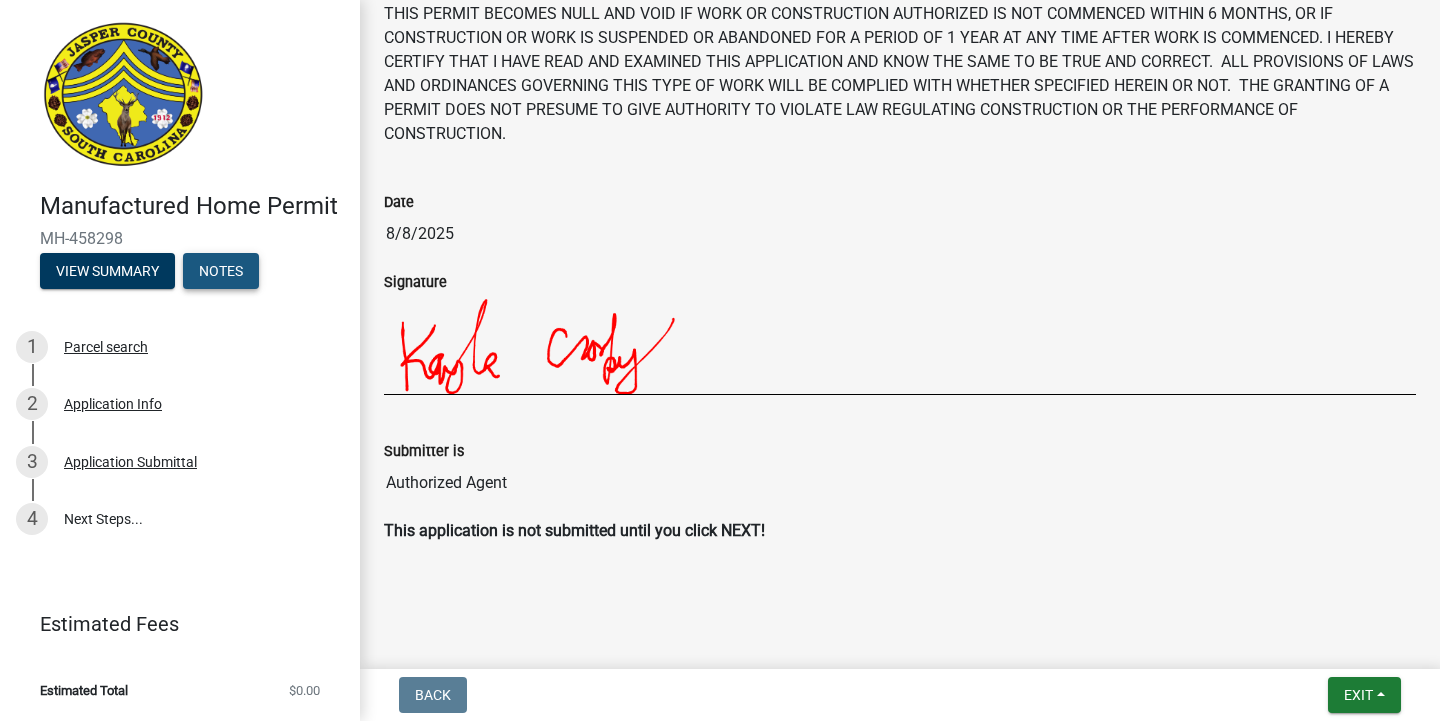 click on "Notes" at bounding box center (221, 271) 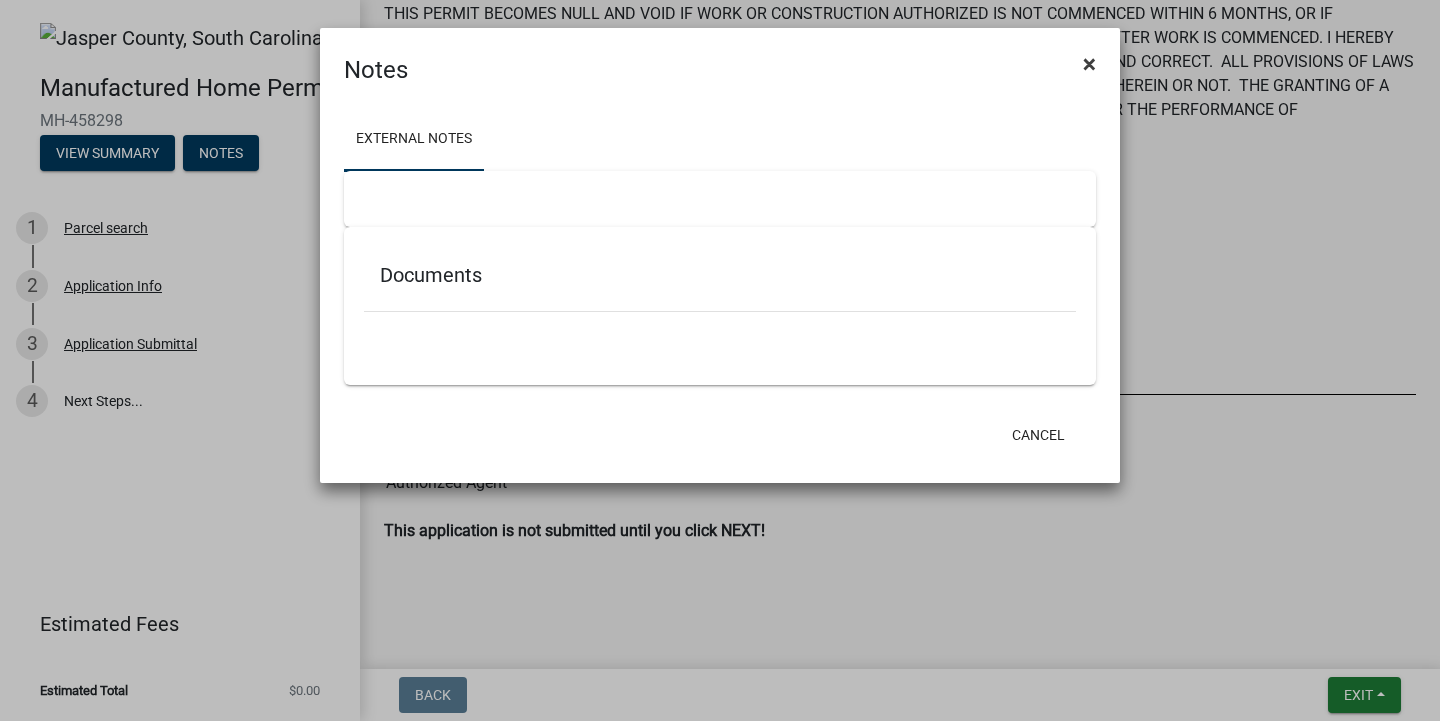 click on "×" 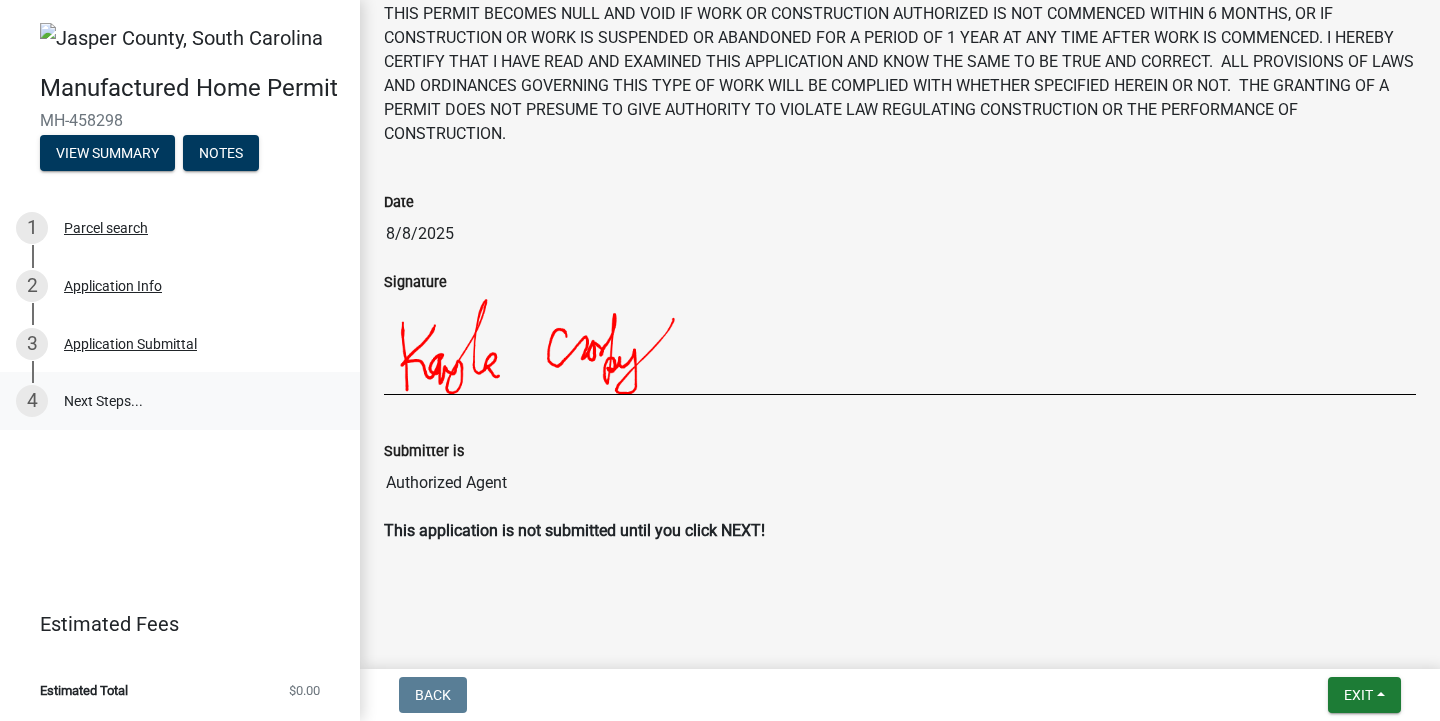 click on "4   Next Steps..." at bounding box center (180, 401) 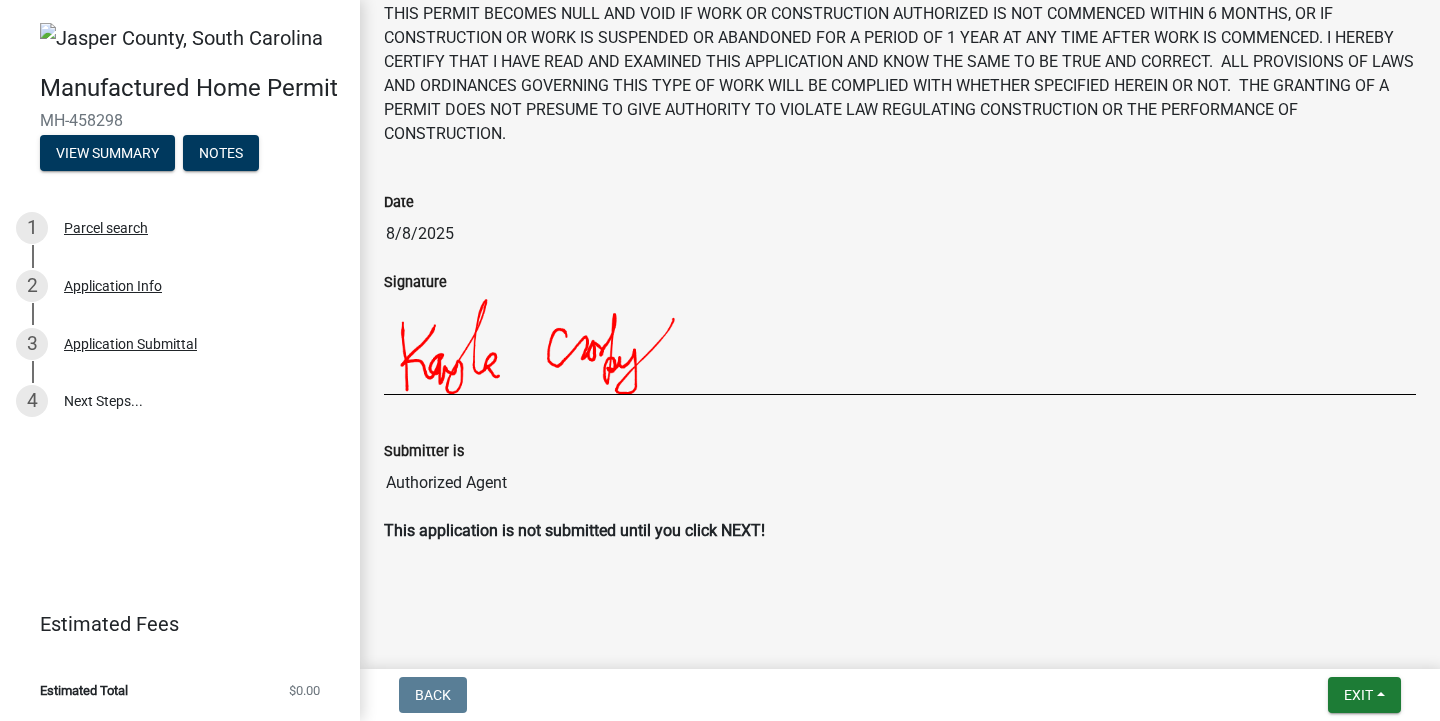scroll, scrollTop: 0, scrollLeft: 0, axis: both 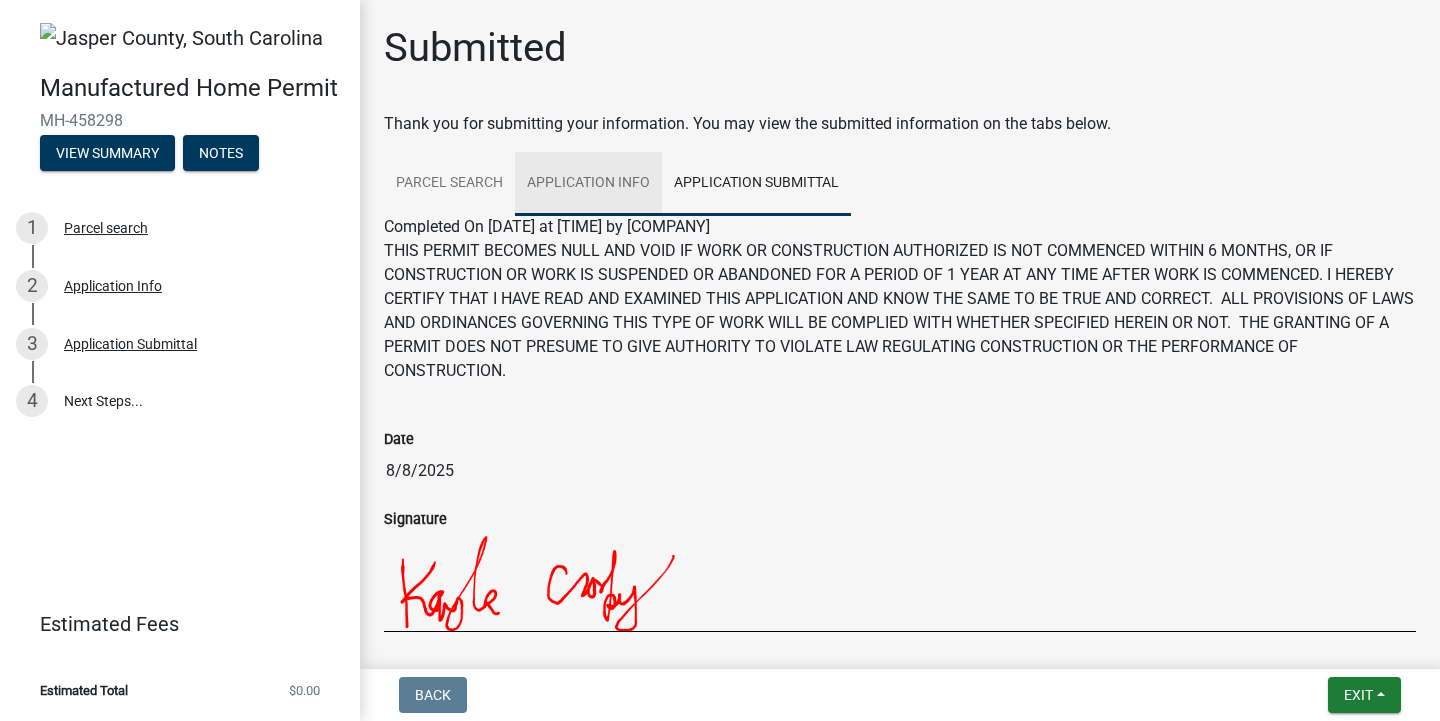 click on "Application Info" at bounding box center [588, 184] 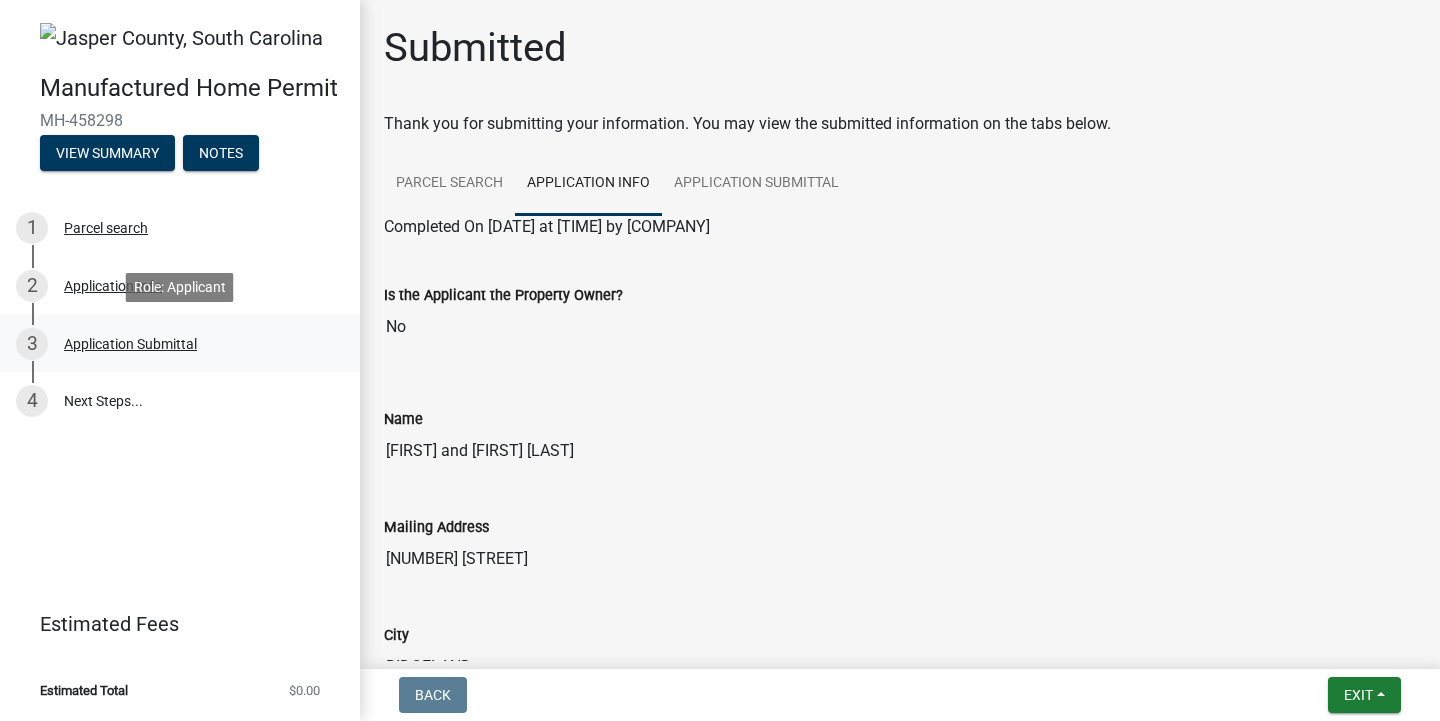 click on "Application Submittal" at bounding box center (130, 344) 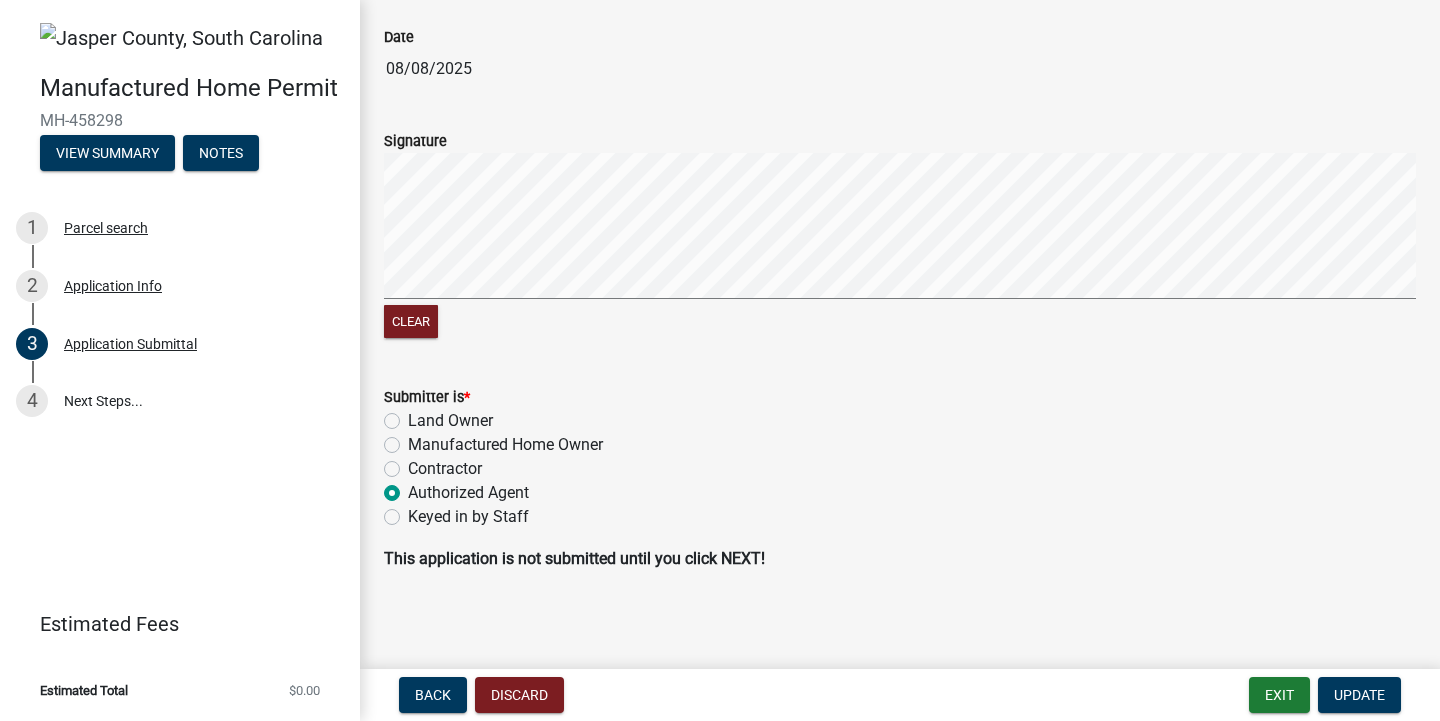 scroll, scrollTop: 278, scrollLeft: 0, axis: vertical 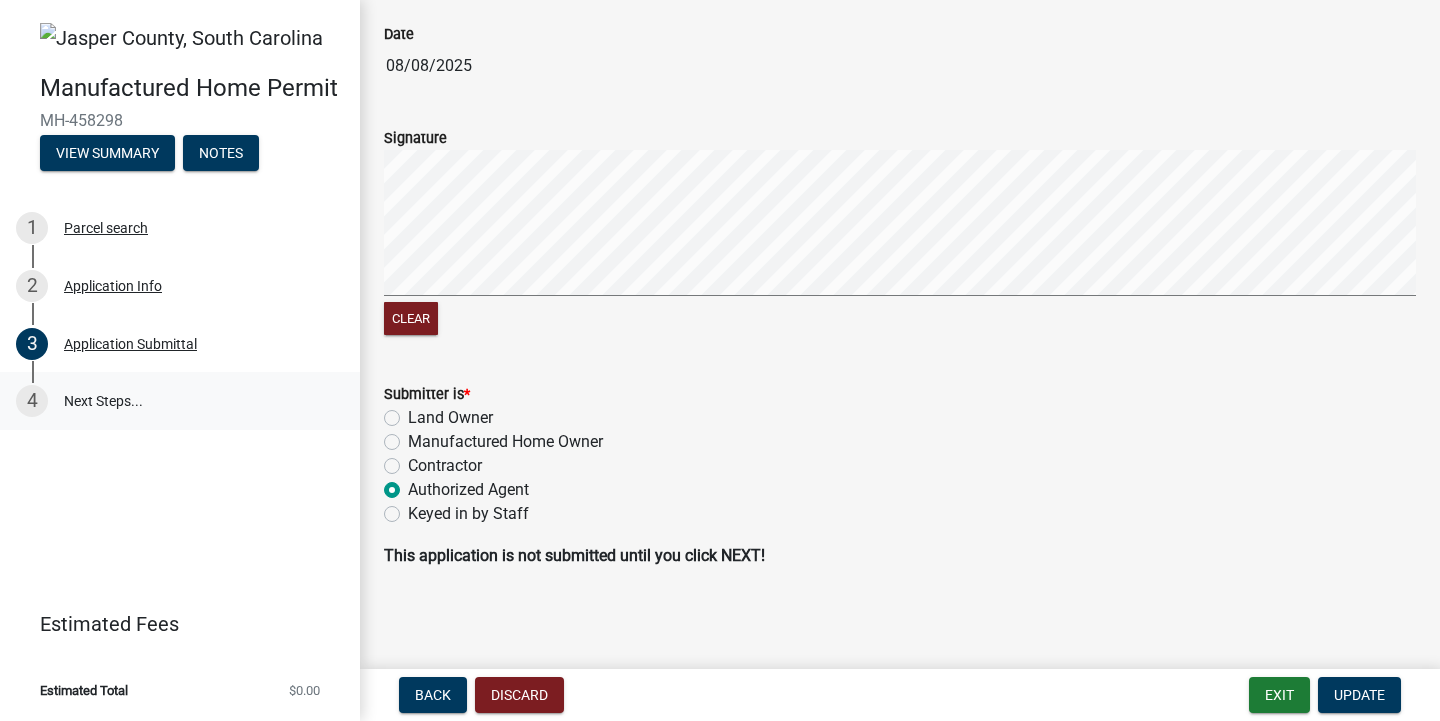 click on "4   Next Steps..." at bounding box center (180, 401) 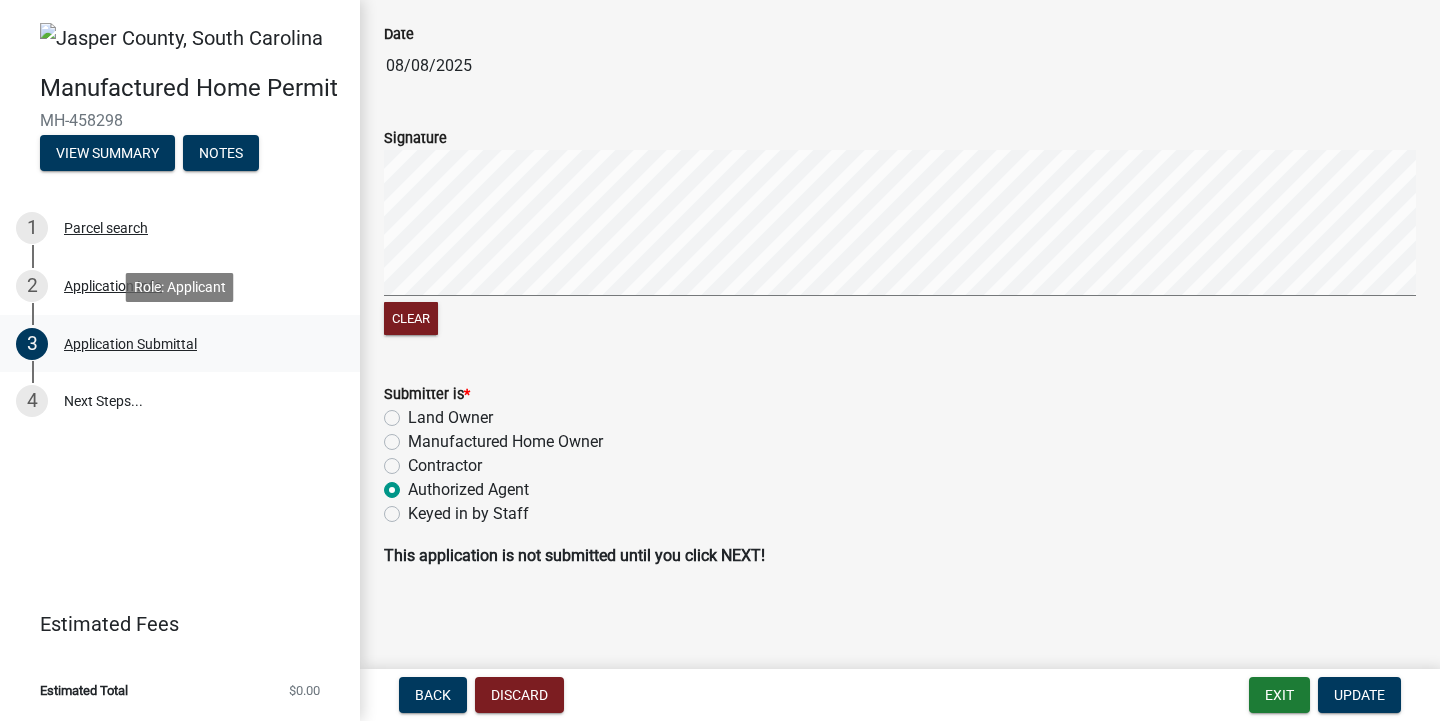 click on "3     Application Submittal" at bounding box center (172, 344) 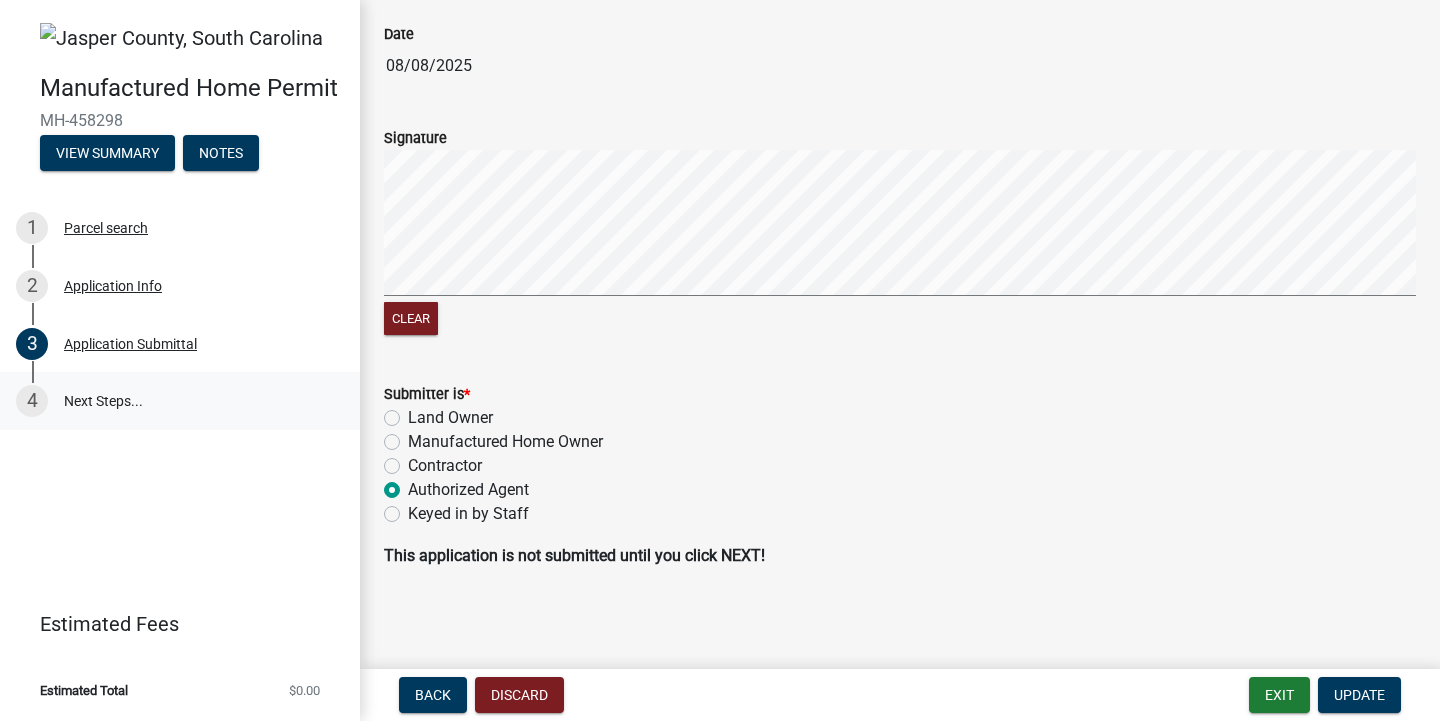 click on "4   Next Steps..." at bounding box center (180, 401) 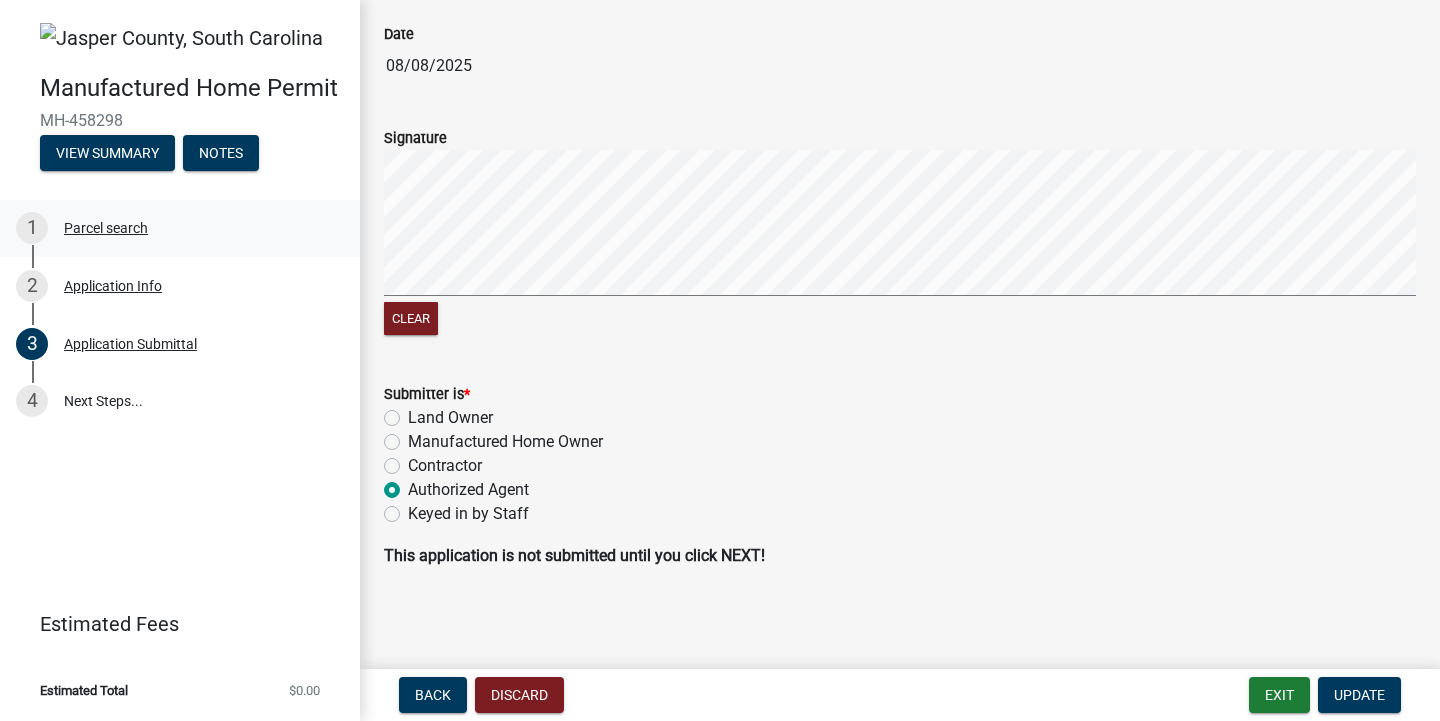 click on "1     Parcel search" at bounding box center [180, 229] 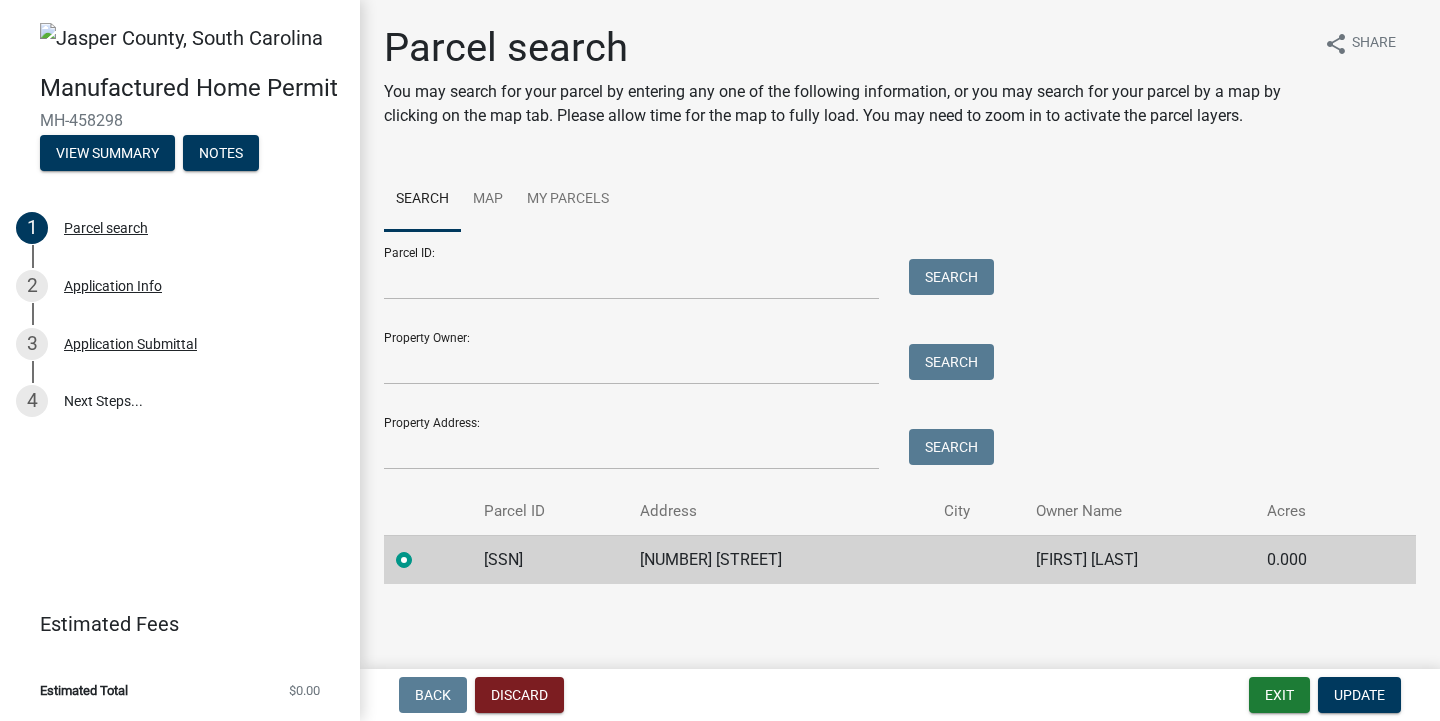scroll, scrollTop: 1, scrollLeft: 0, axis: vertical 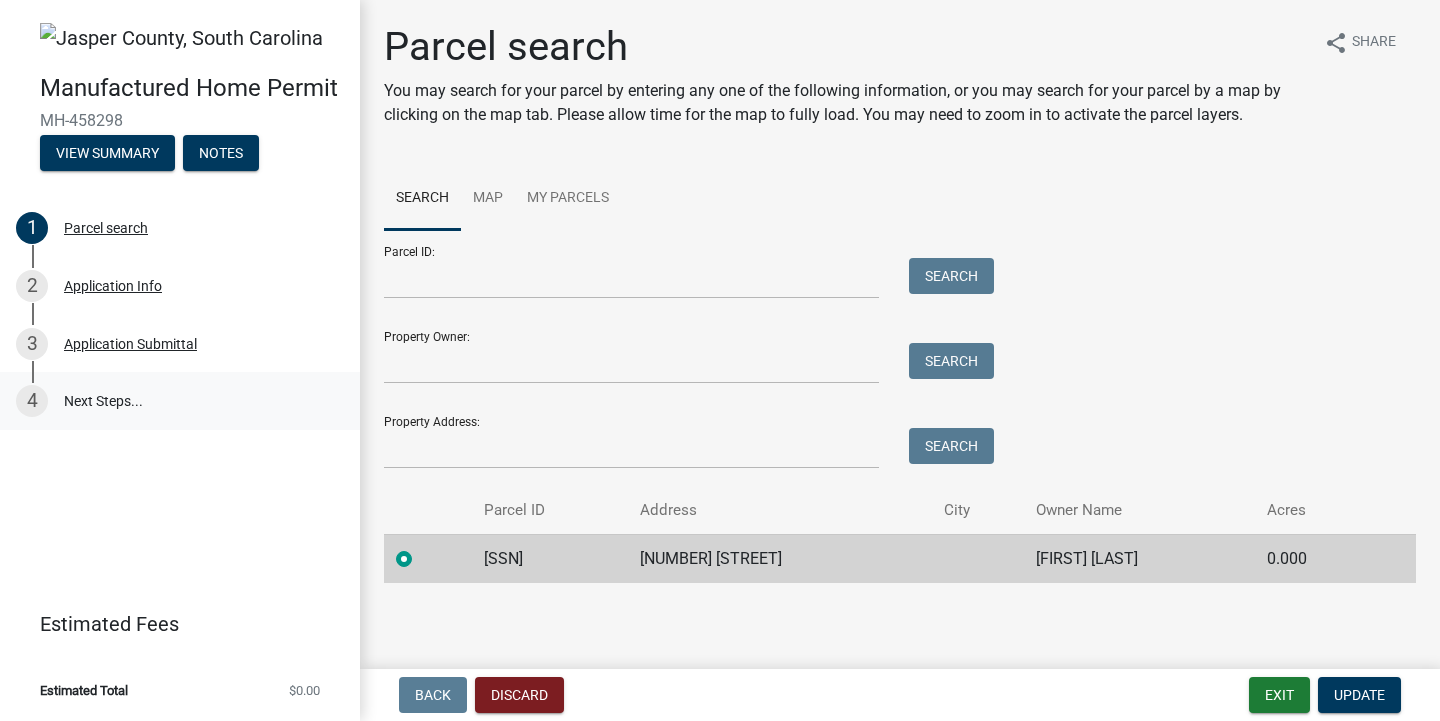 click on "4   Next Steps..." at bounding box center (180, 401) 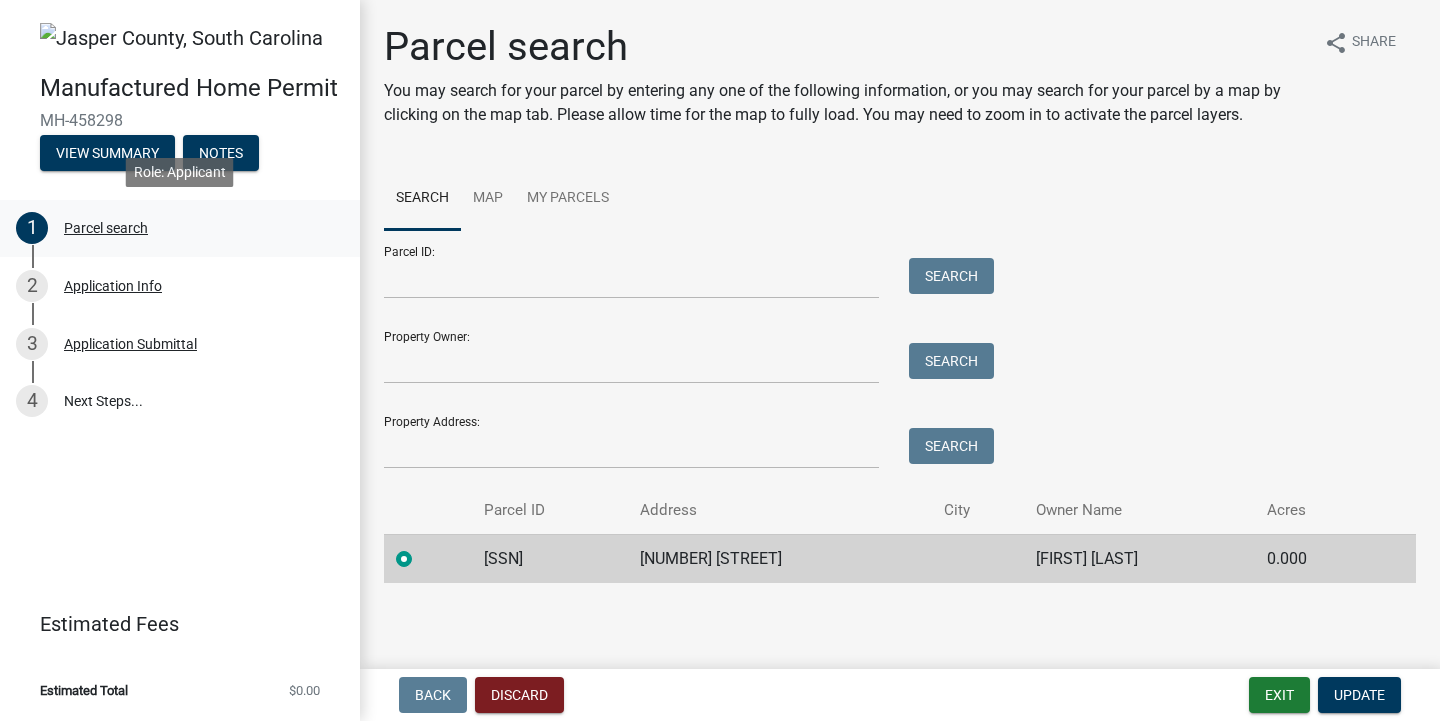 click on "1     Parcel search" at bounding box center (172, 228) 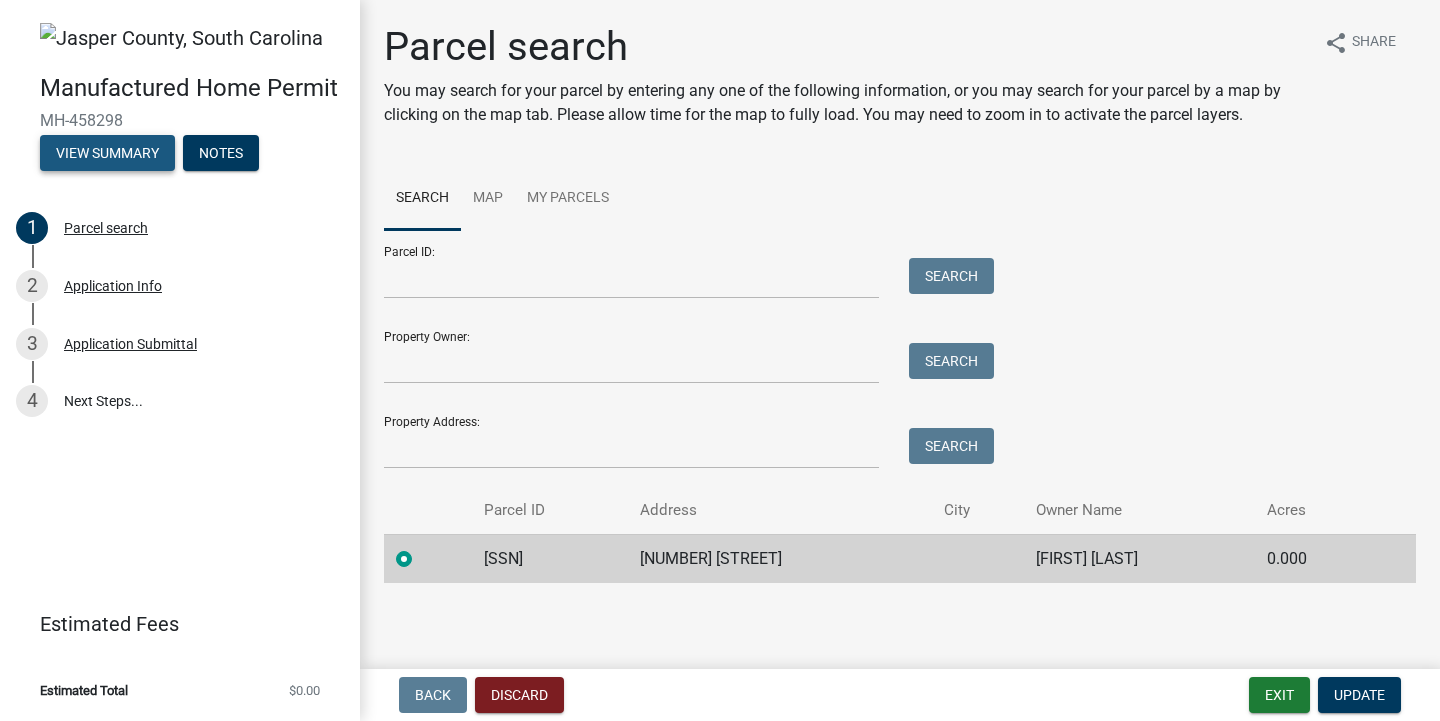 click on "View Summary" at bounding box center (107, 153) 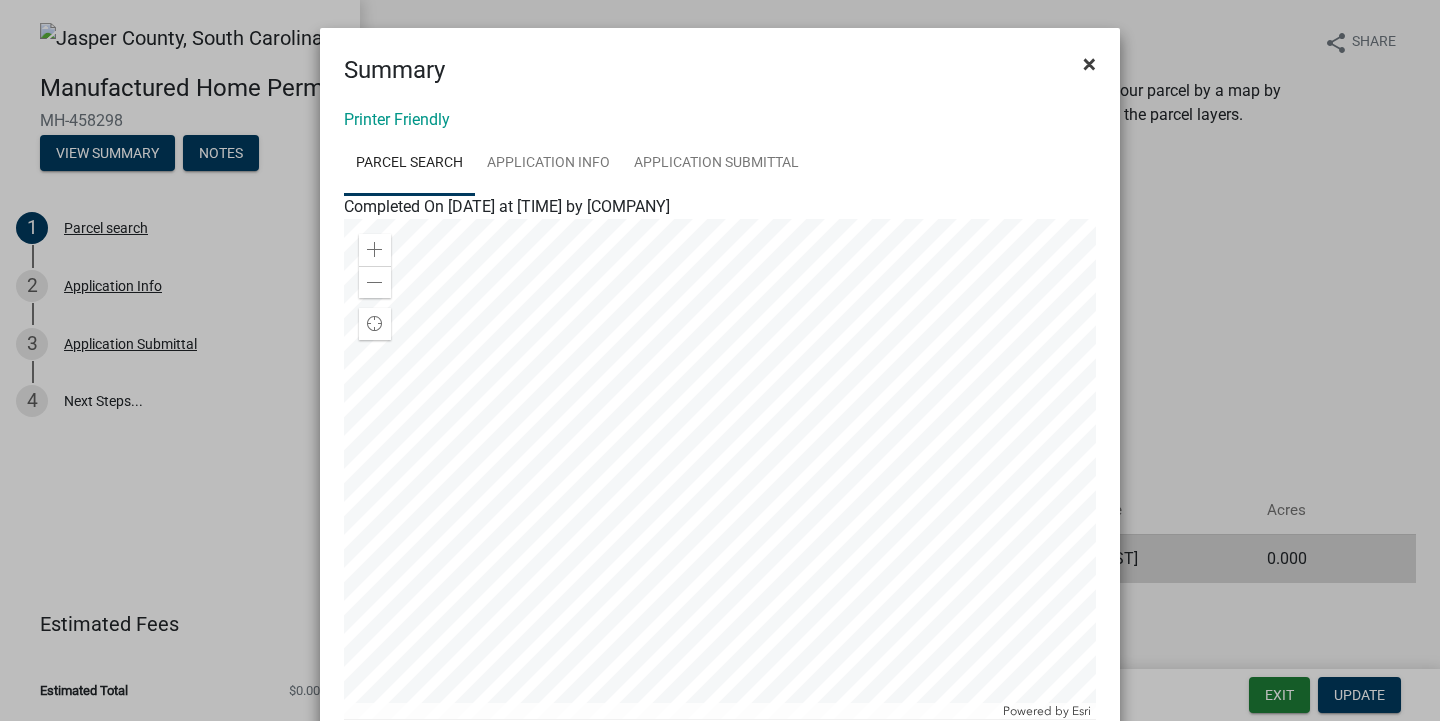 click on "×" 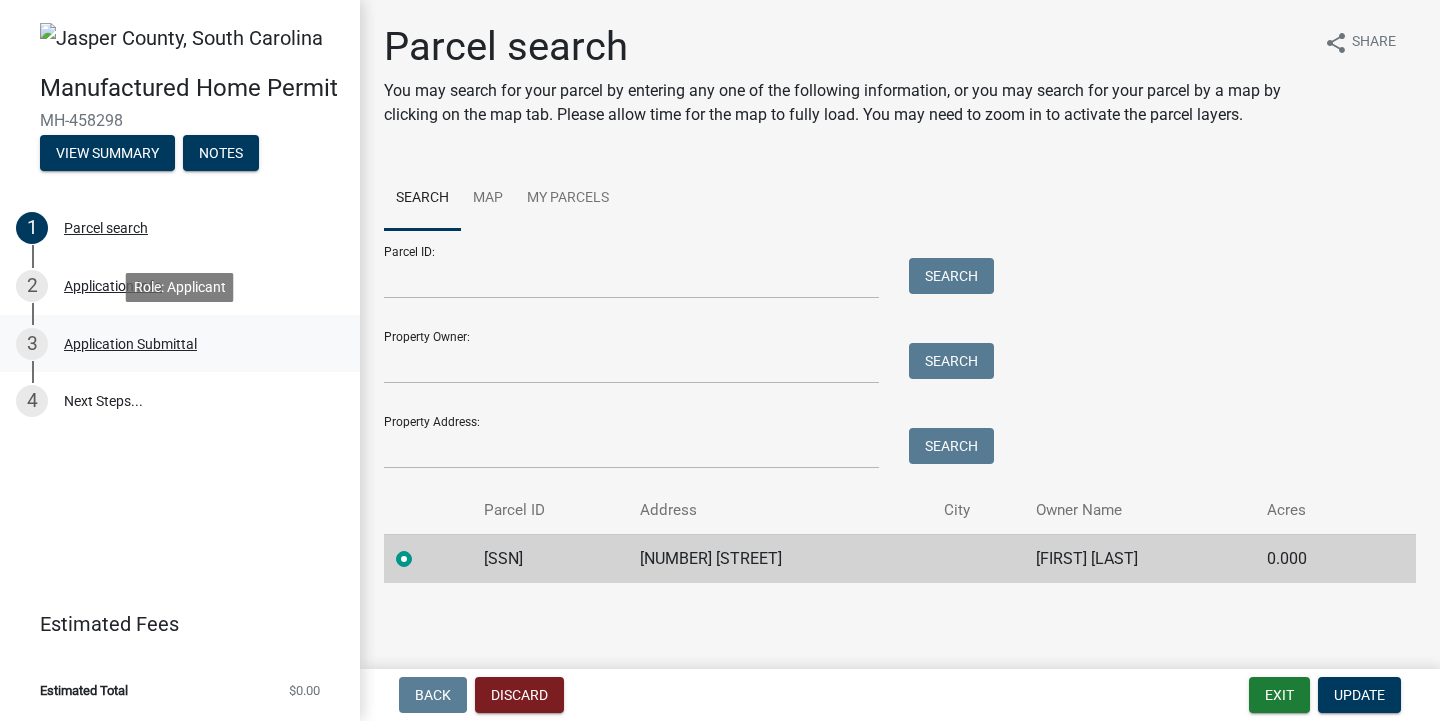 click on "Application Submittal" at bounding box center (130, 344) 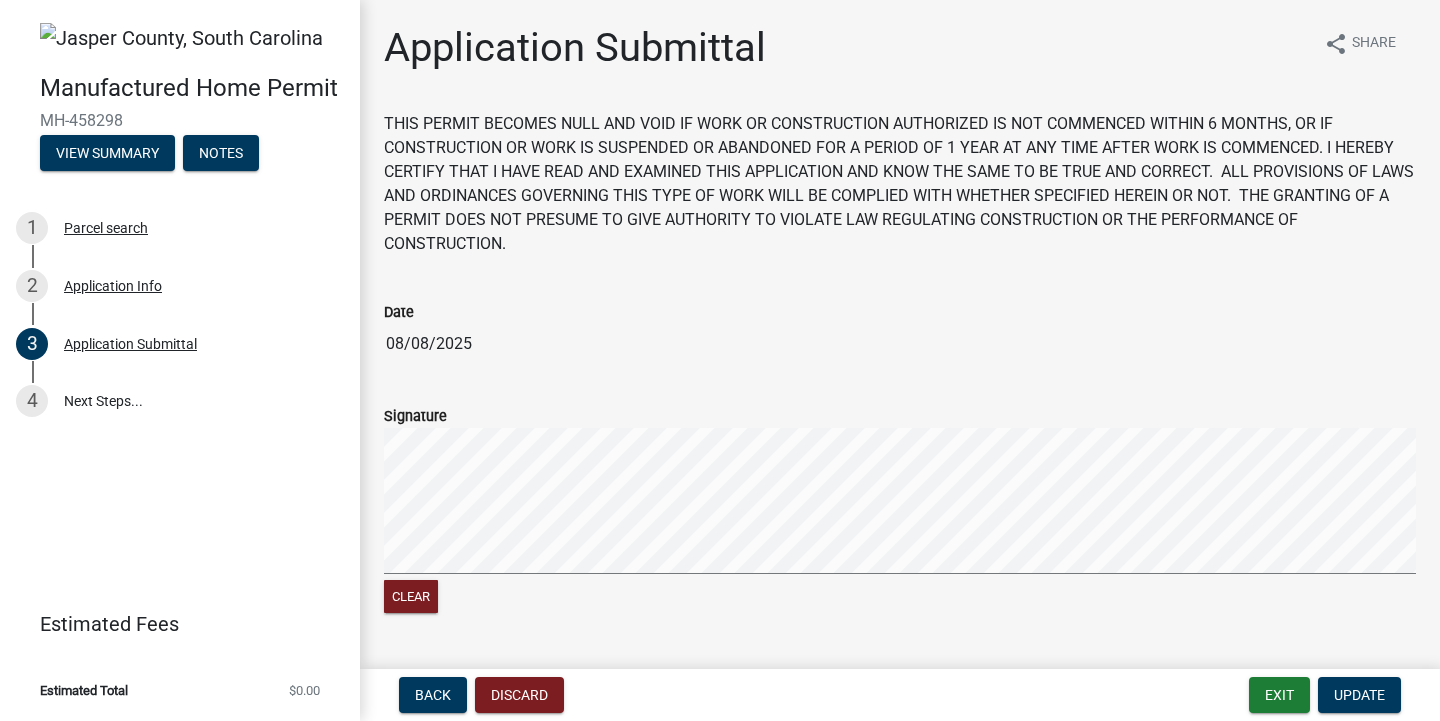 scroll, scrollTop: 278, scrollLeft: 0, axis: vertical 